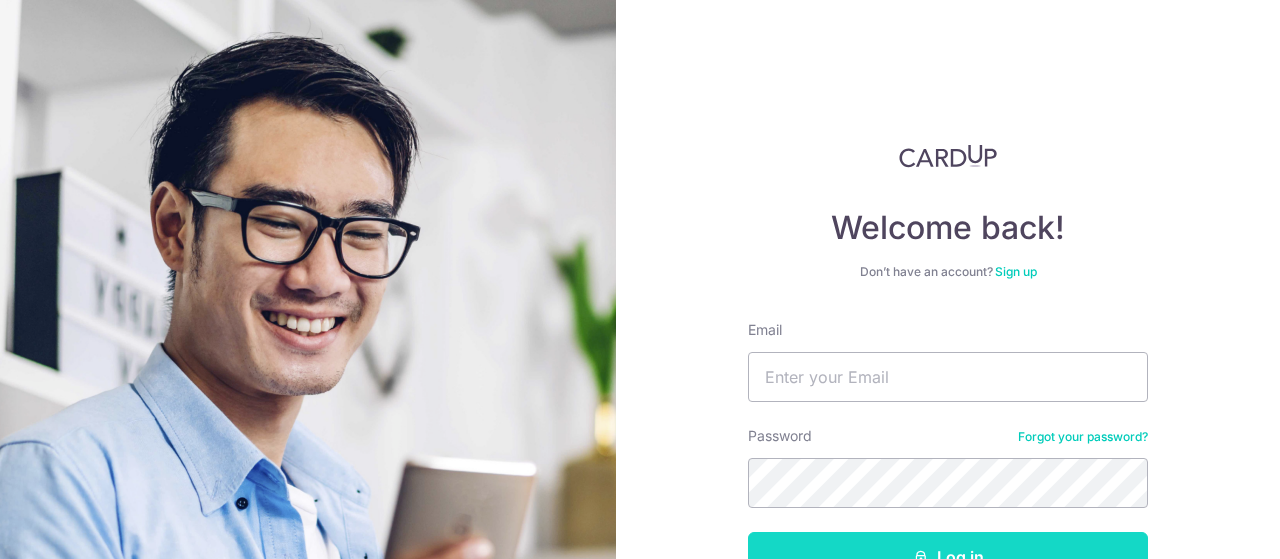 scroll, scrollTop: 0, scrollLeft: 0, axis: both 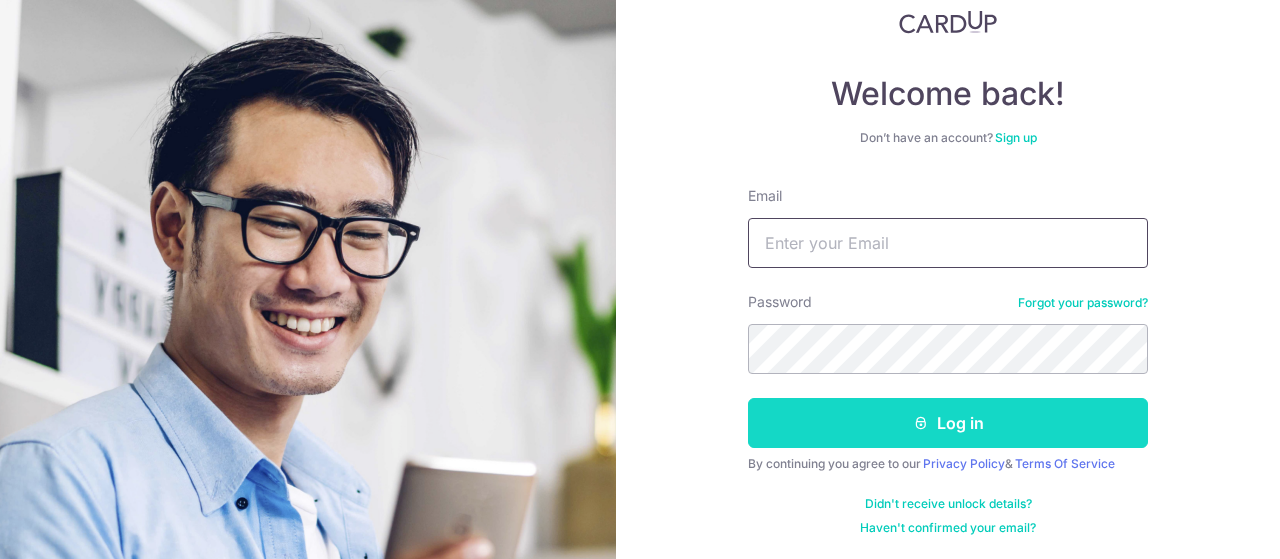 type on "cin.ren@yahoo.com.sg" 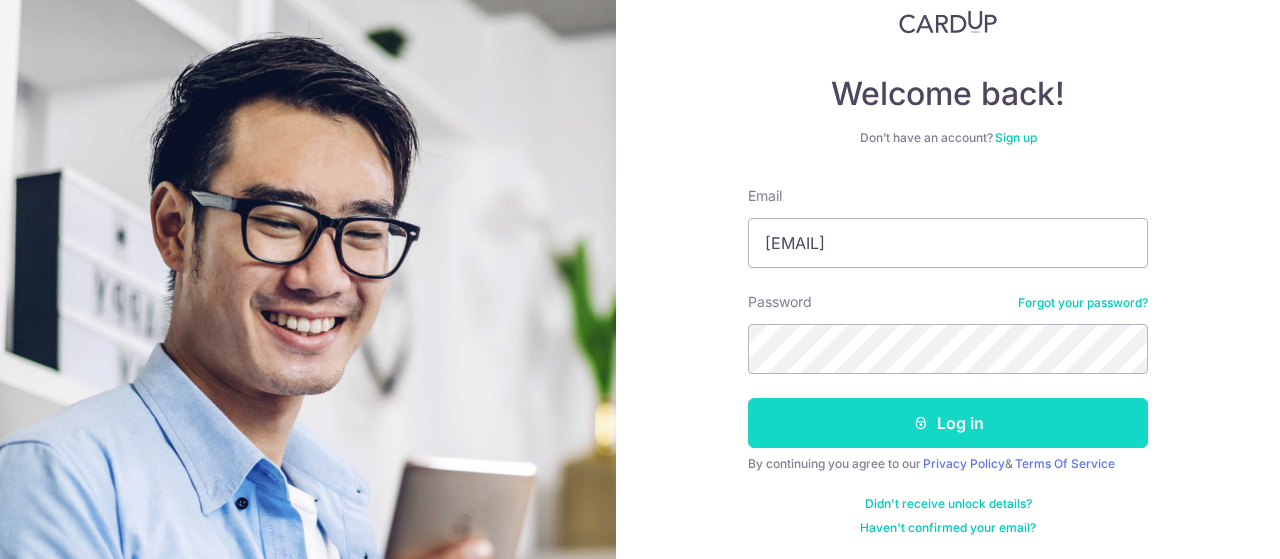 click on "Log in" at bounding box center [948, 423] 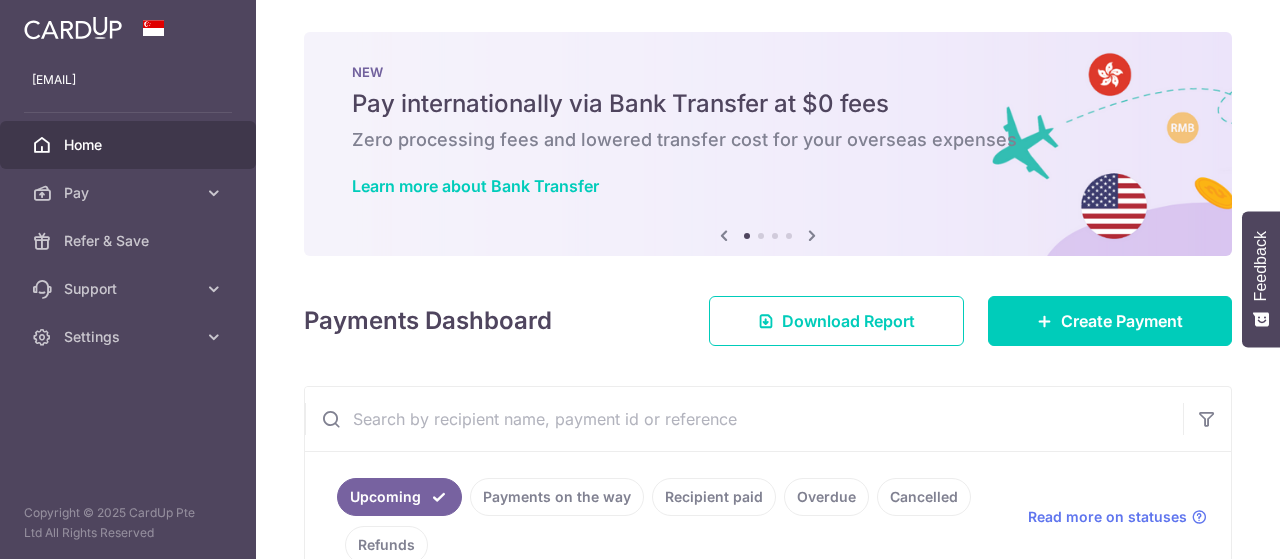 scroll, scrollTop: 0, scrollLeft: 0, axis: both 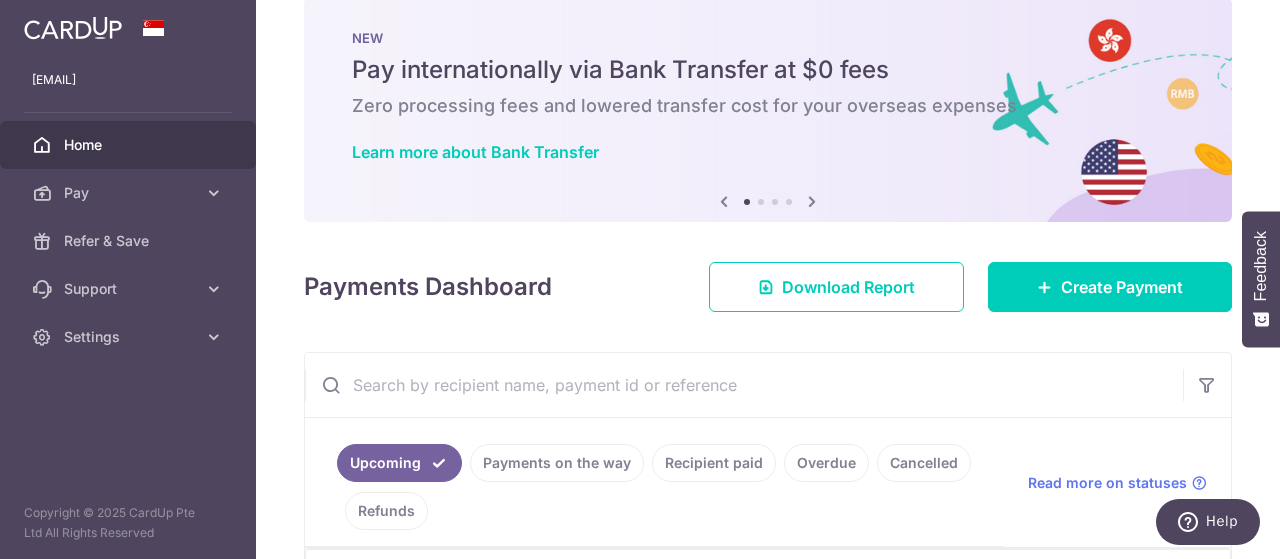 click at bounding box center (744, 385) 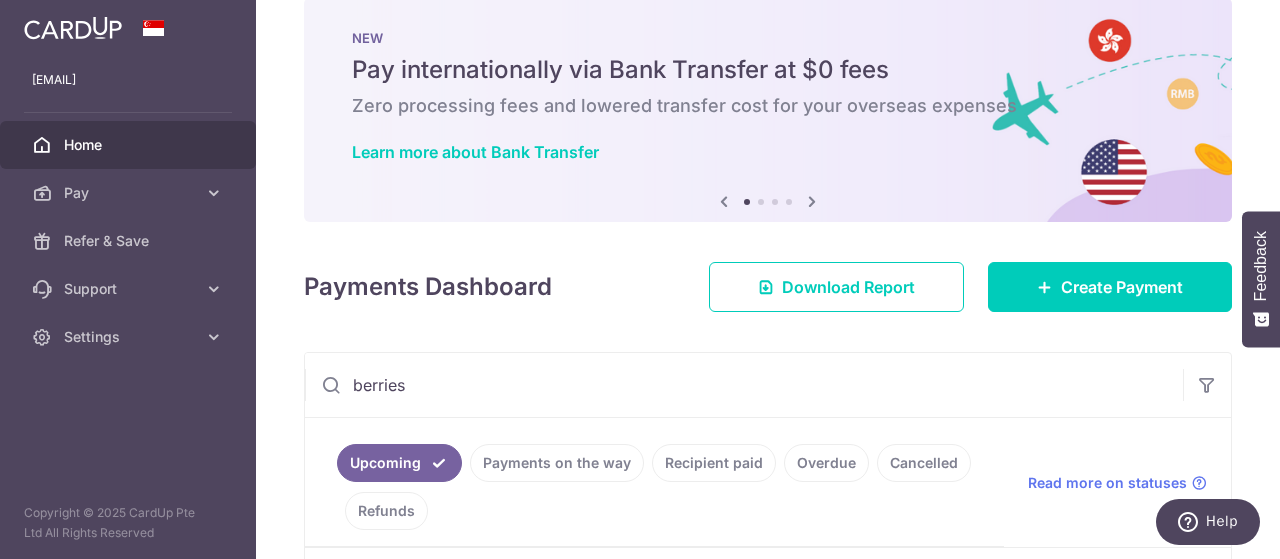 type on "berries" 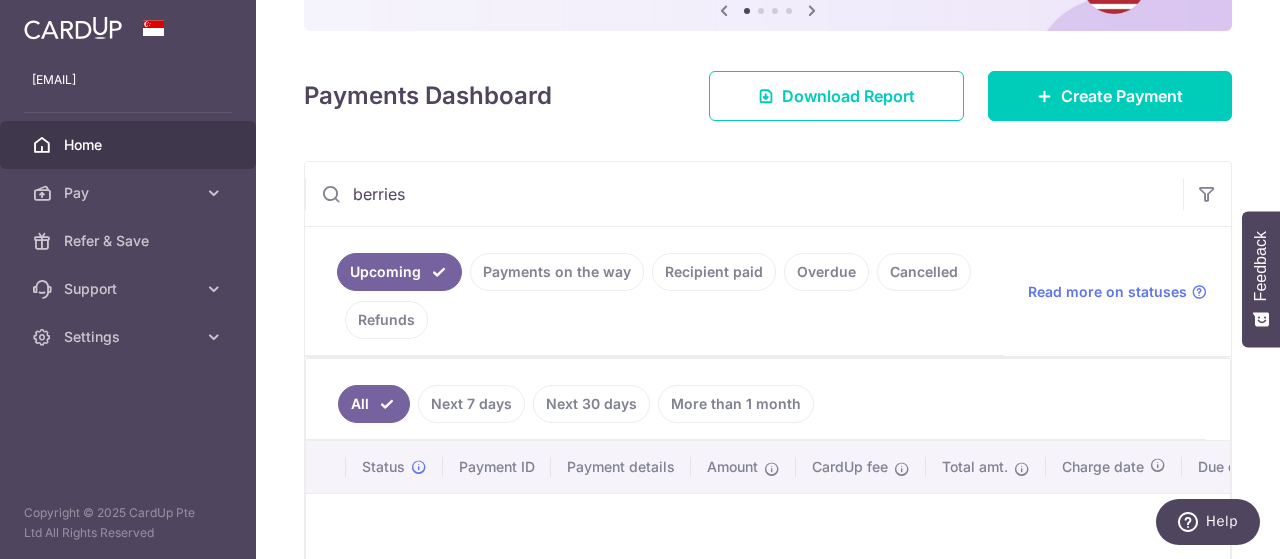 scroll, scrollTop: 334, scrollLeft: 0, axis: vertical 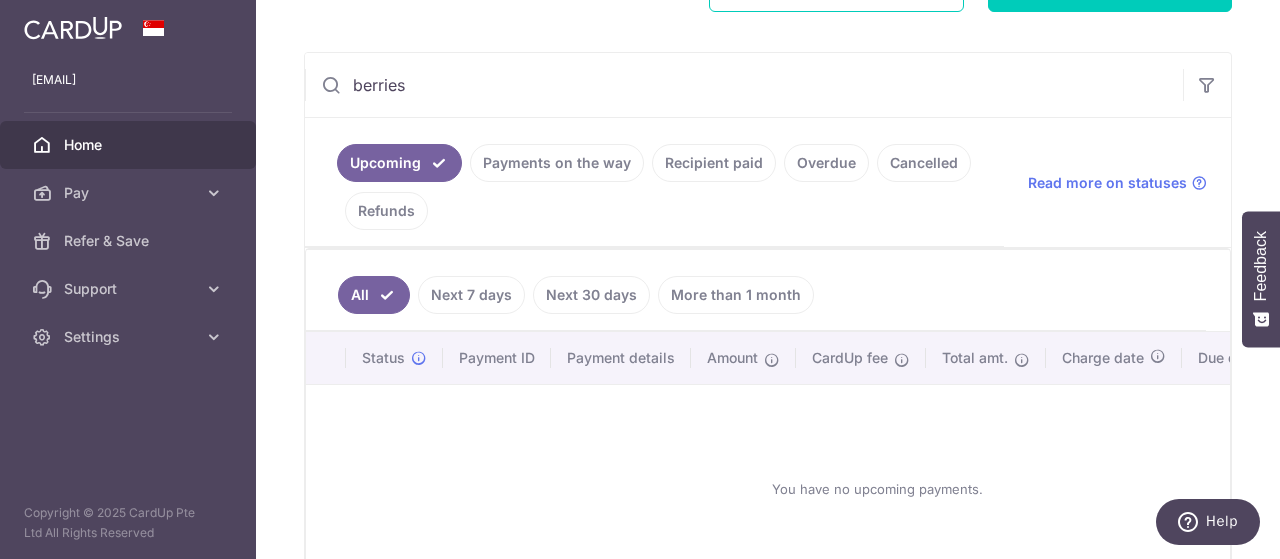 drag, startPoint x: 410, startPoint y: 91, endPoint x: 343, endPoint y: 84, distance: 67.36468 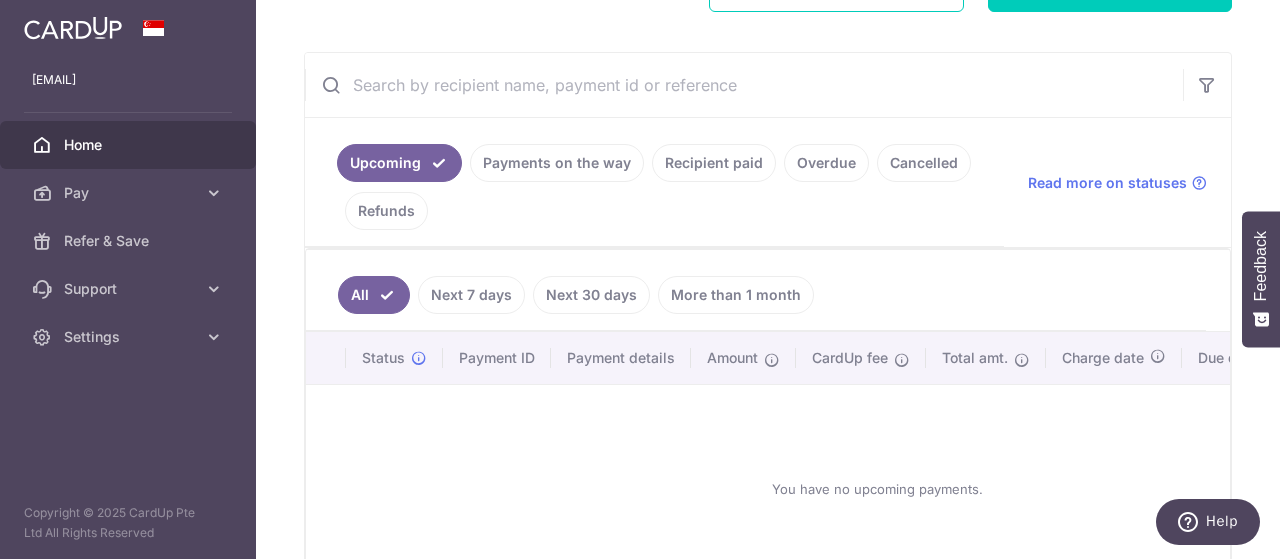 scroll, scrollTop: 254, scrollLeft: 0, axis: vertical 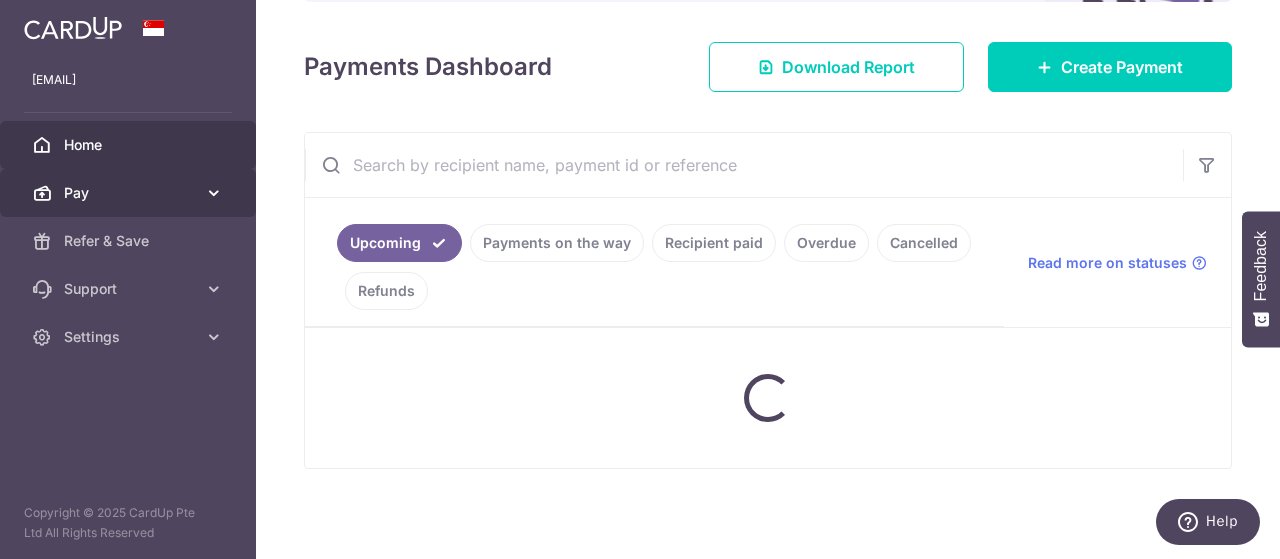 type 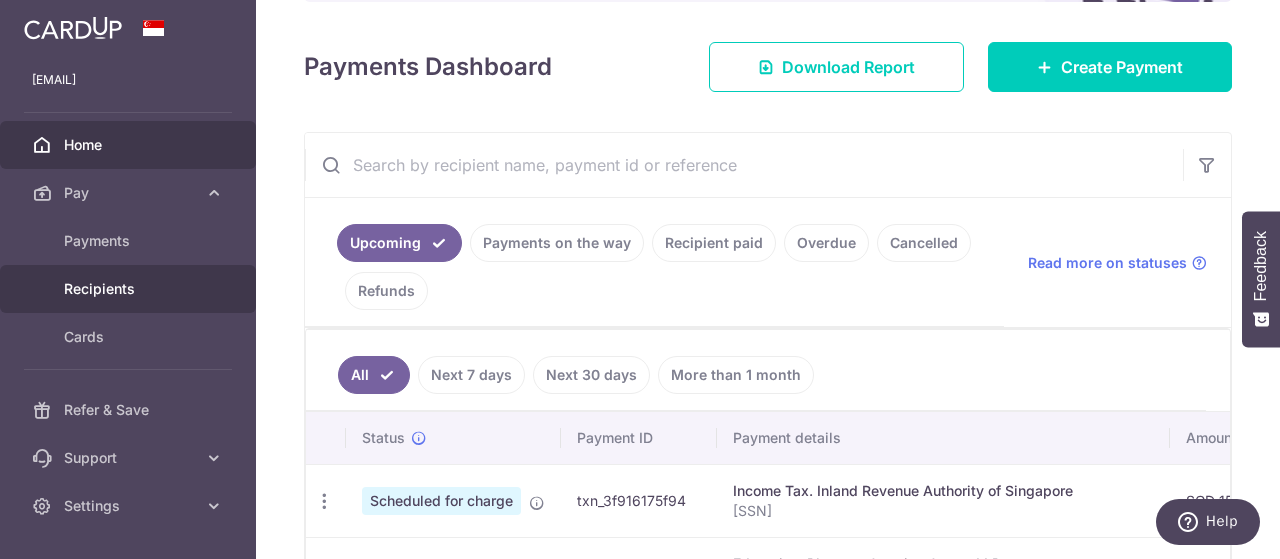 click on "Recipients" at bounding box center [130, 289] 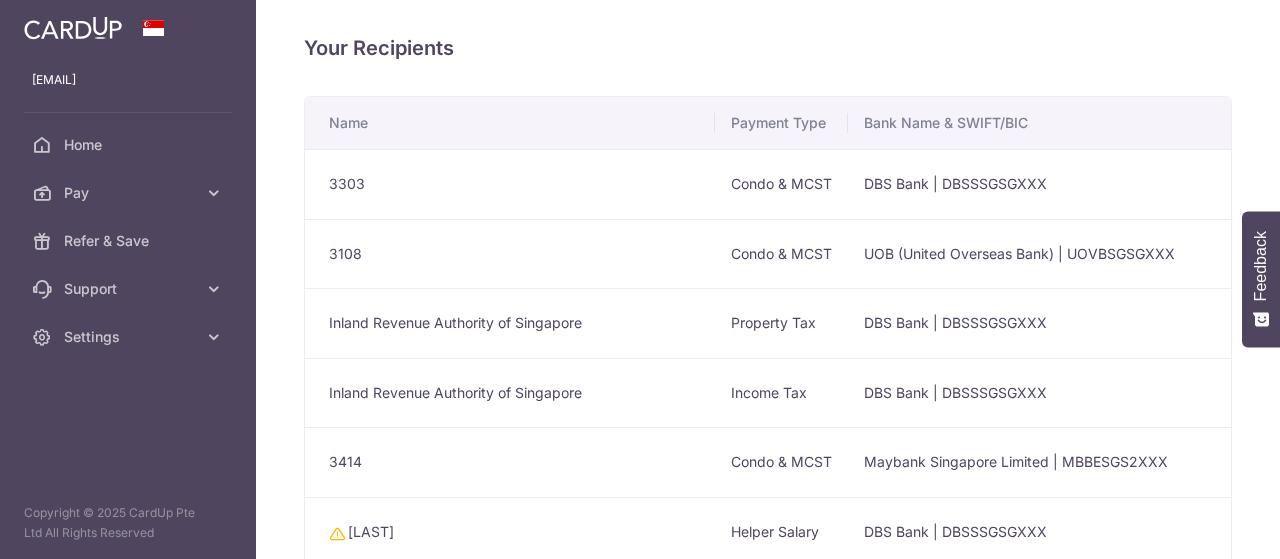 scroll, scrollTop: 0, scrollLeft: 0, axis: both 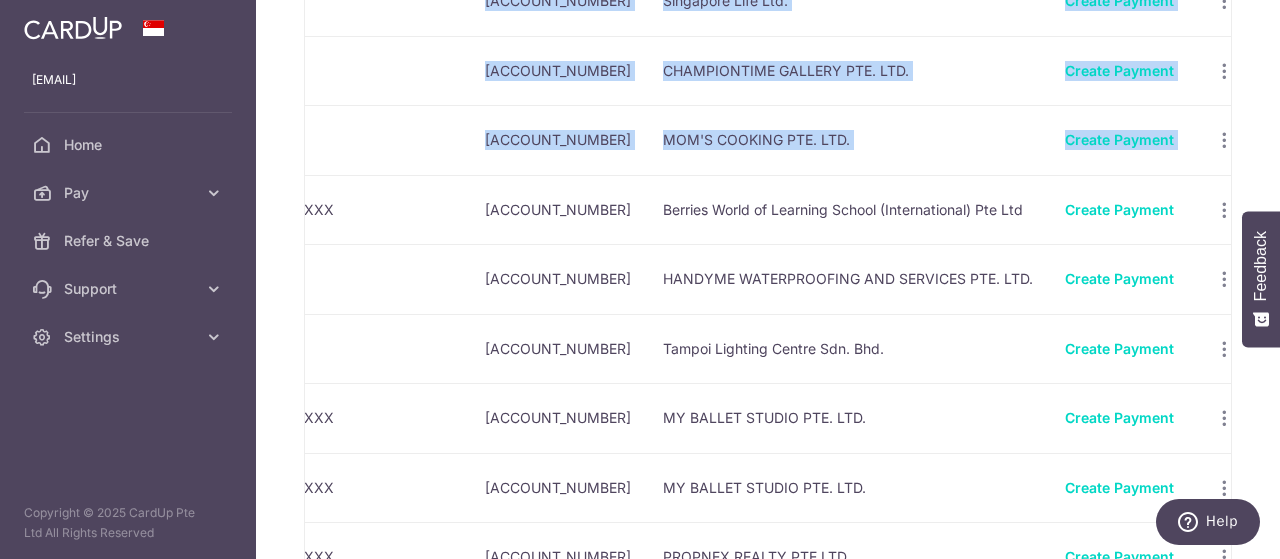drag, startPoint x: 912, startPoint y: 209, endPoint x: 1242, endPoint y: 191, distance: 330.49054 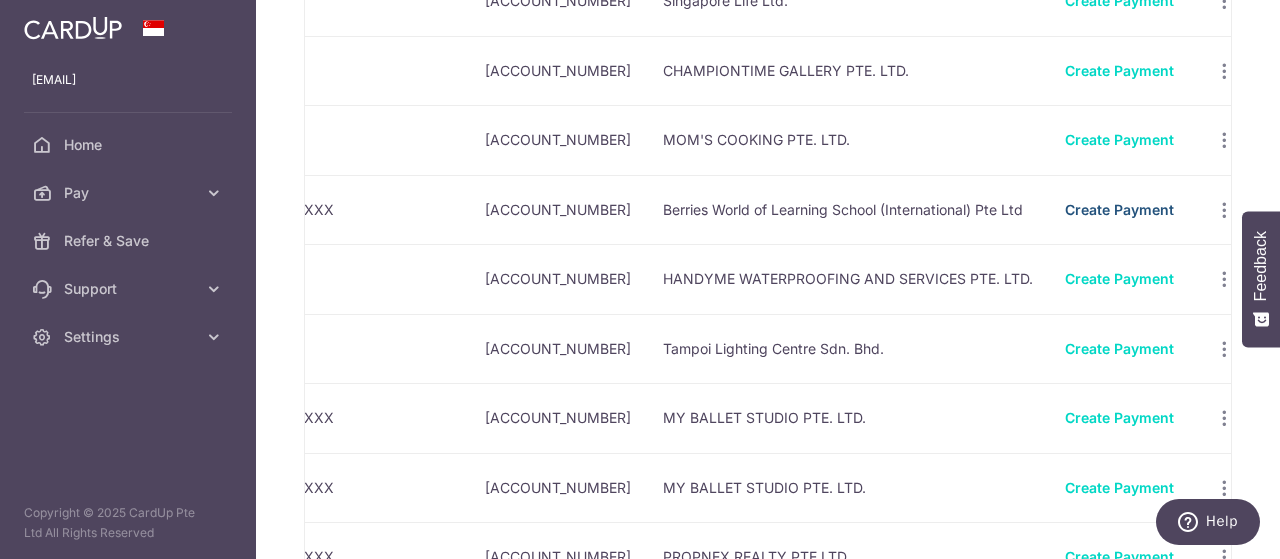 click on "Create Payment" at bounding box center [1119, 209] 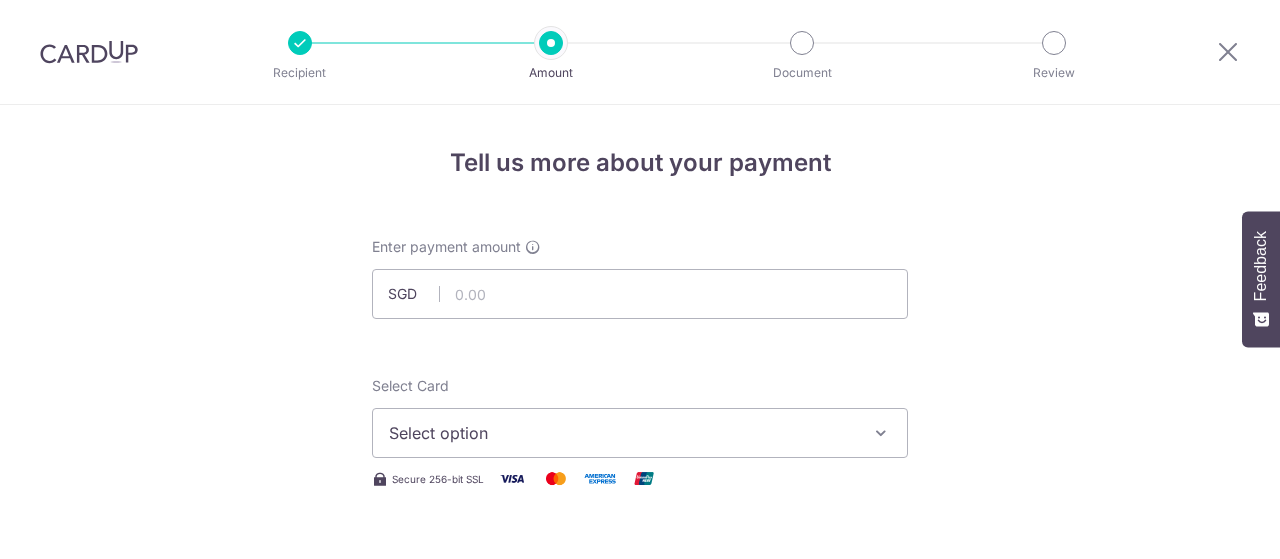 scroll, scrollTop: 0, scrollLeft: 0, axis: both 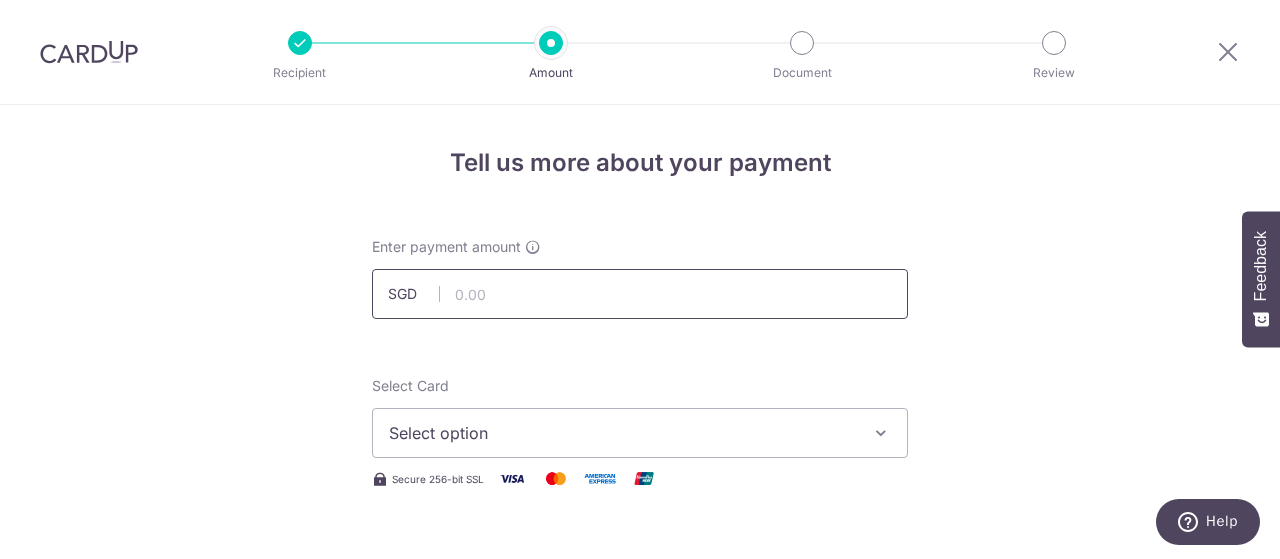 click at bounding box center [640, 294] 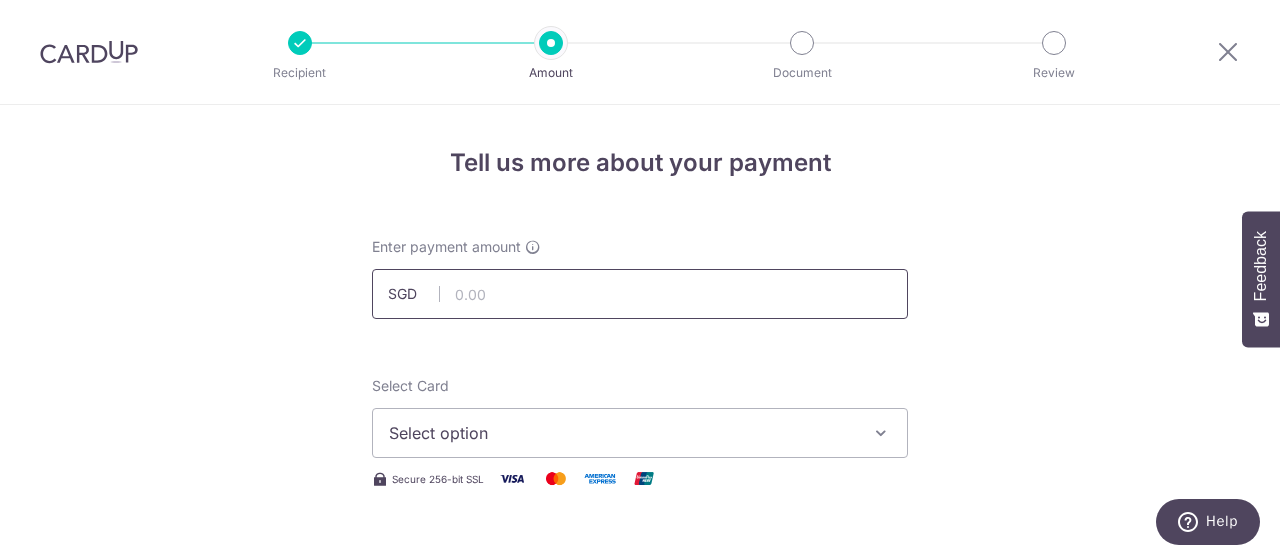 click at bounding box center (640, 294) 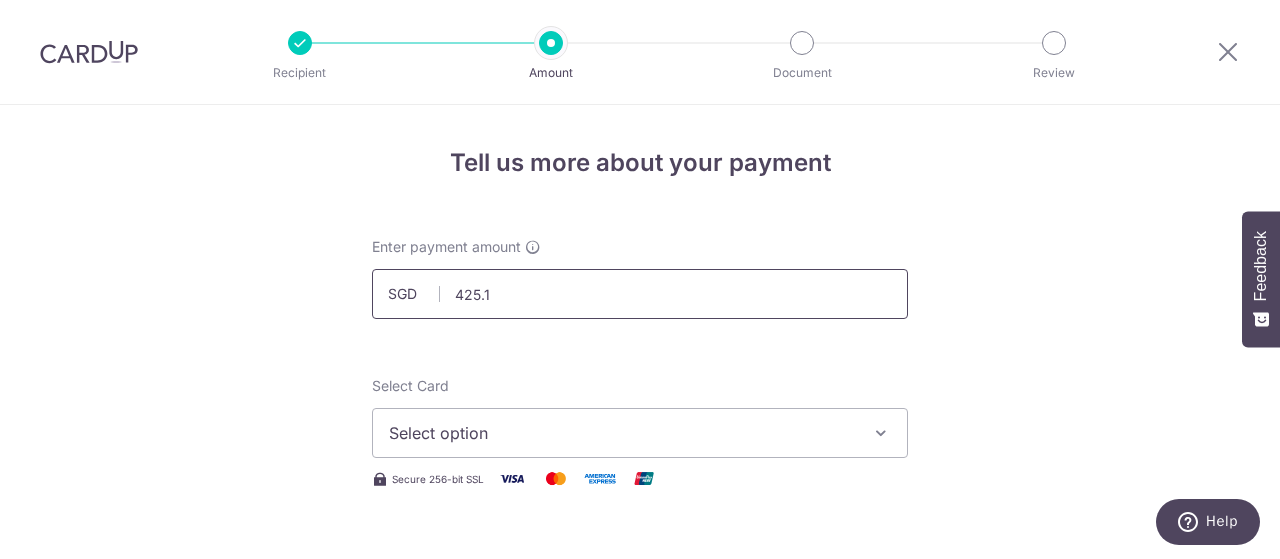 type on "425.10" 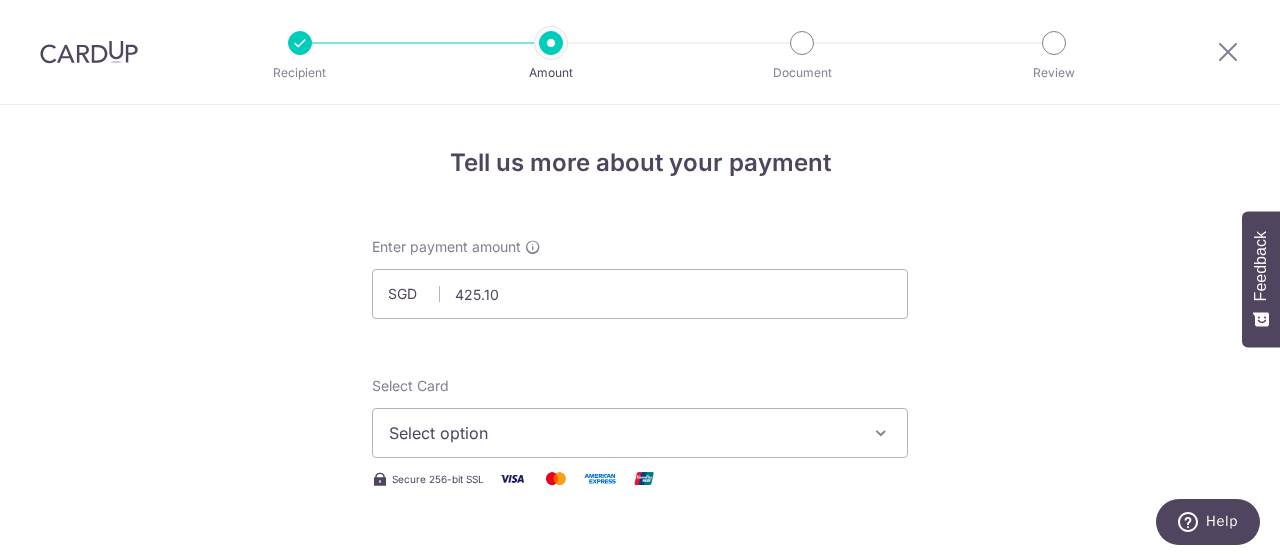 click on "Enter payment amount
SGD
425.10
425.10
Select Card
Select option
Add credit card
Your Cards
**** 4075
**** 1000
**** 9011
**** 3615
**** 6266
Secure 256-bit SSL
Text
New card details
Card" at bounding box center (640, 1028) 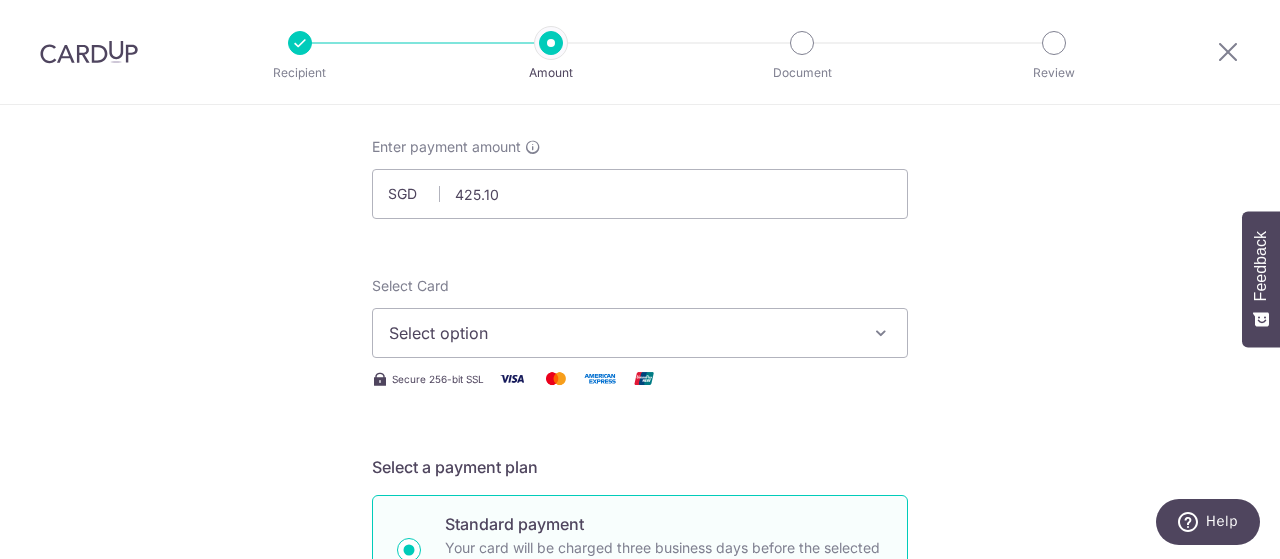 click on "Select option" at bounding box center (622, 333) 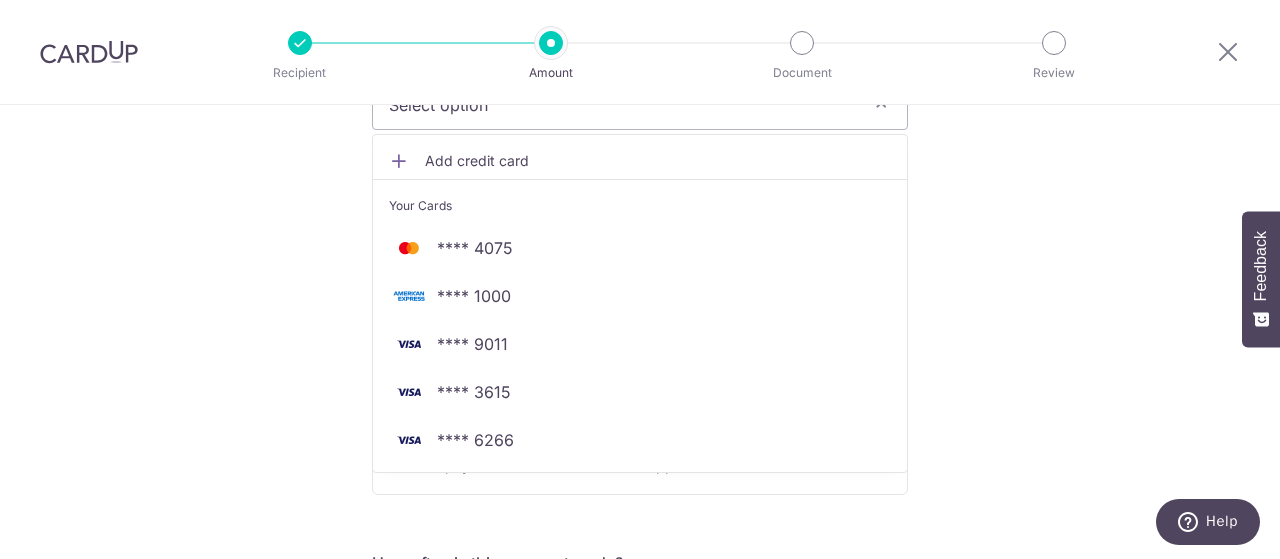 scroll, scrollTop: 600, scrollLeft: 0, axis: vertical 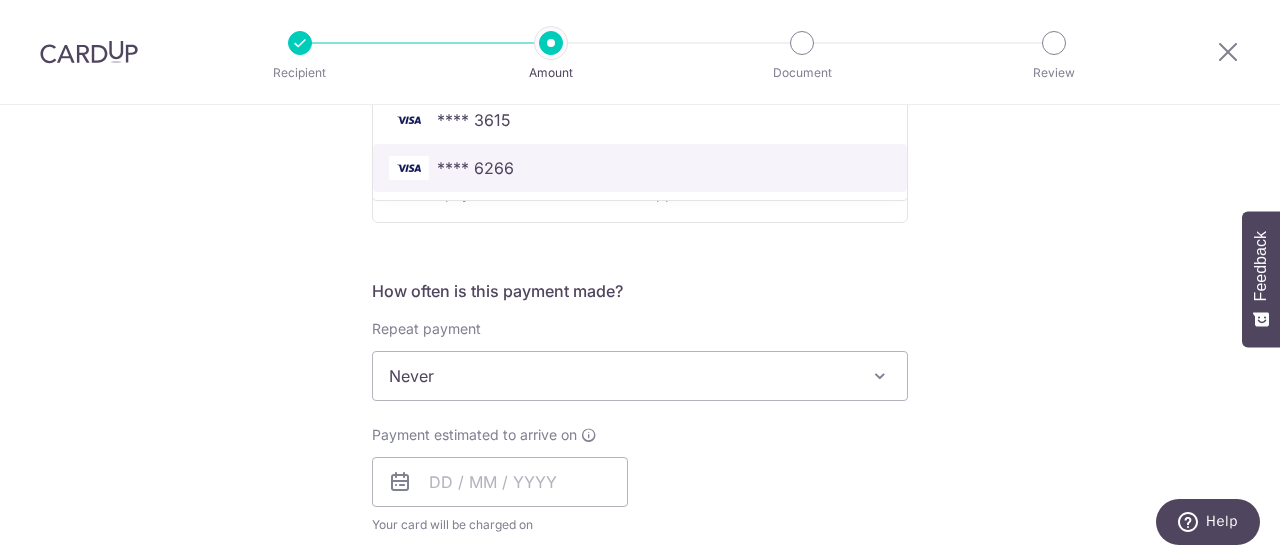 click on "**** 6266" at bounding box center [475, 168] 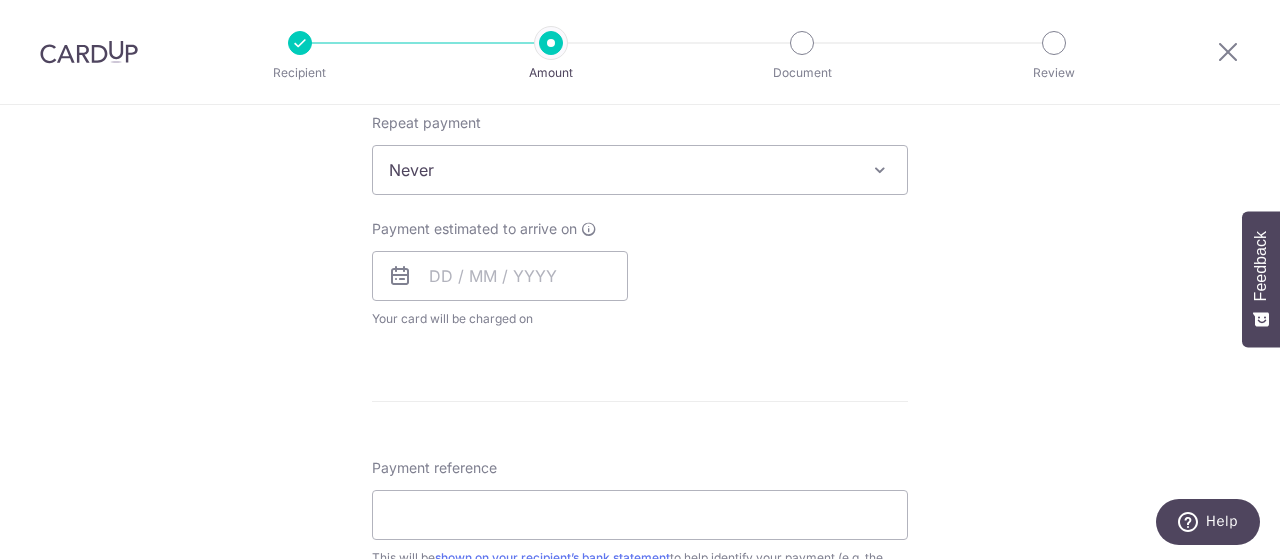 scroll, scrollTop: 700, scrollLeft: 0, axis: vertical 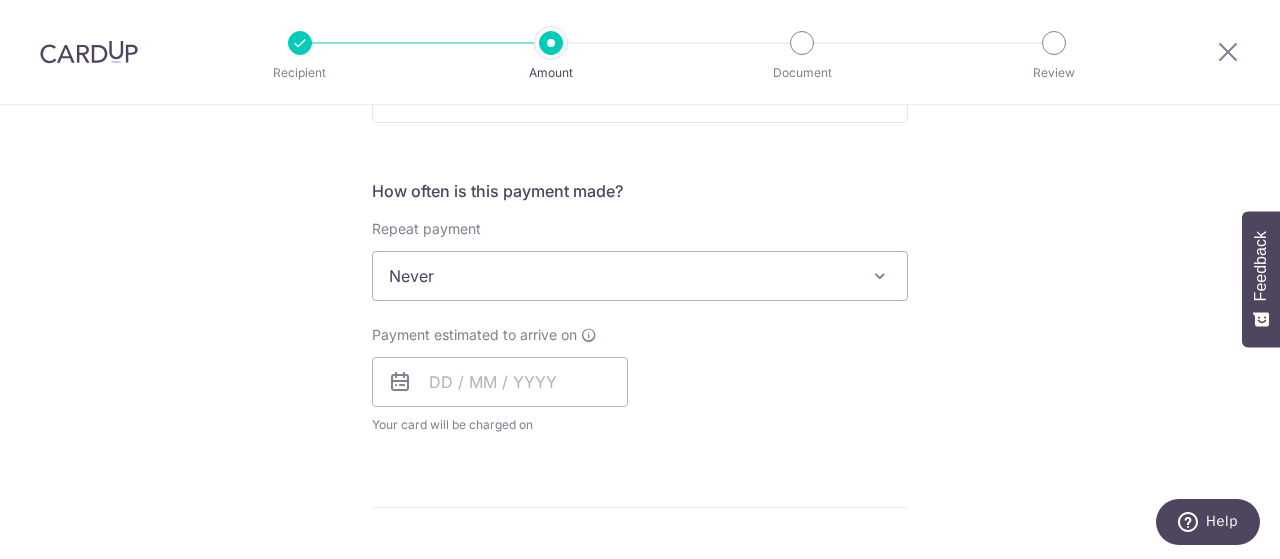 click on "Never" at bounding box center (640, 276) 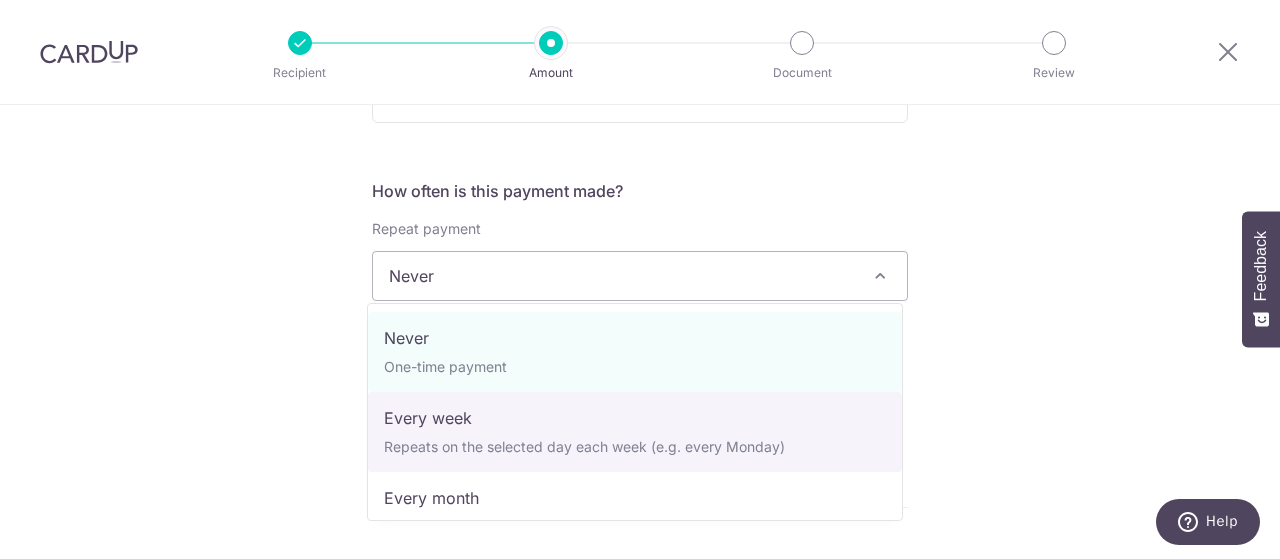 select on "2" 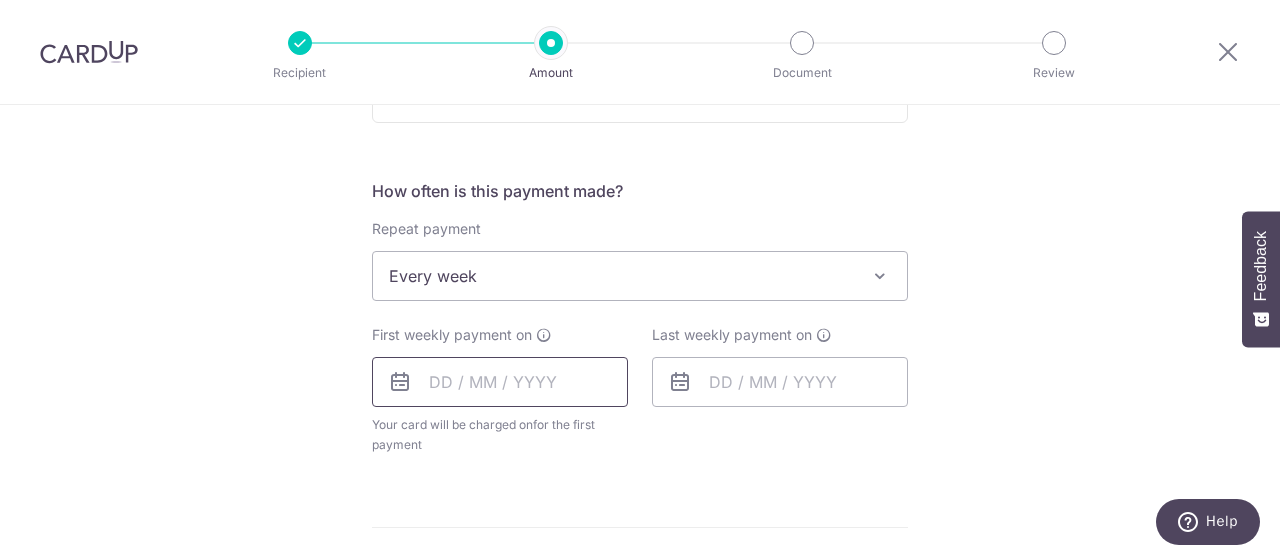 click at bounding box center [500, 382] 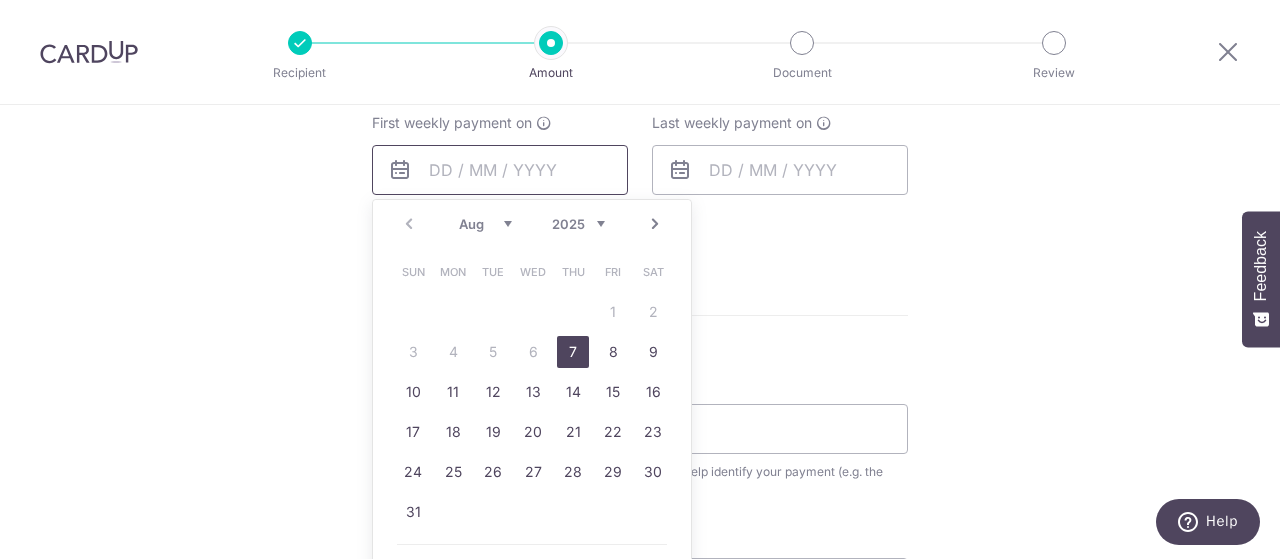 scroll, scrollTop: 1000, scrollLeft: 0, axis: vertical 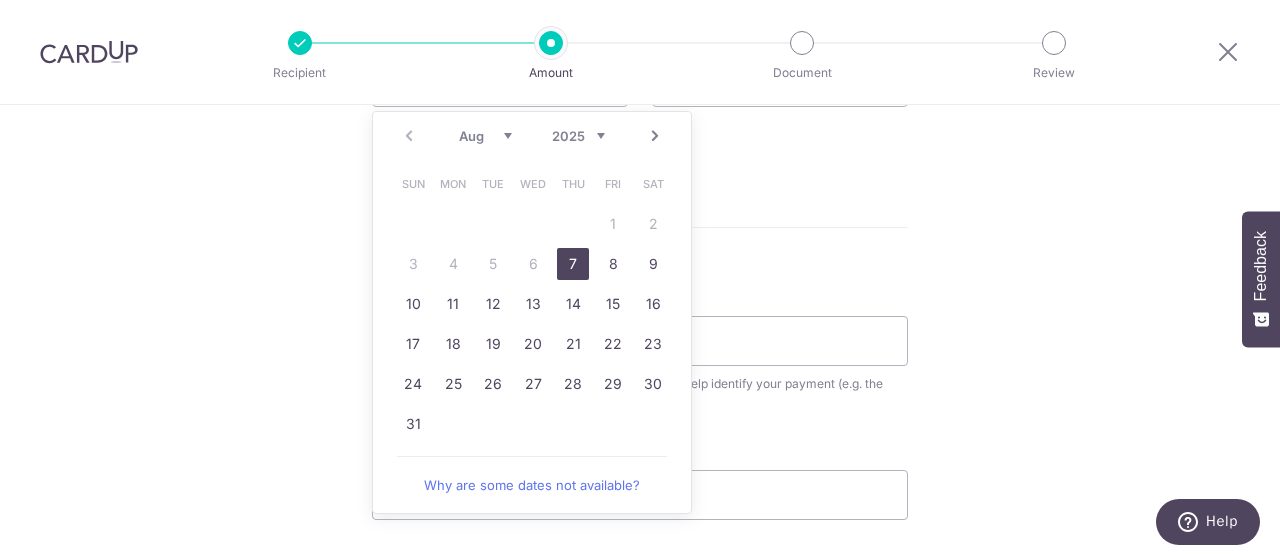 click on "7" at bounding box center (573, 264) 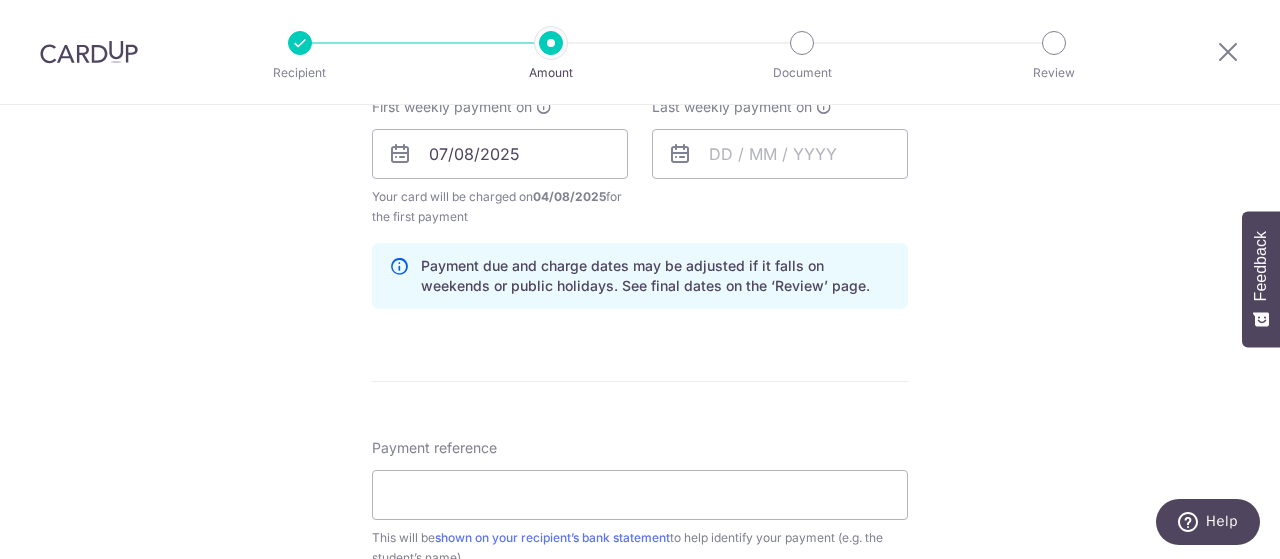 scroll, scrollTop: 800, scrollLeft: 0, axis: vertical 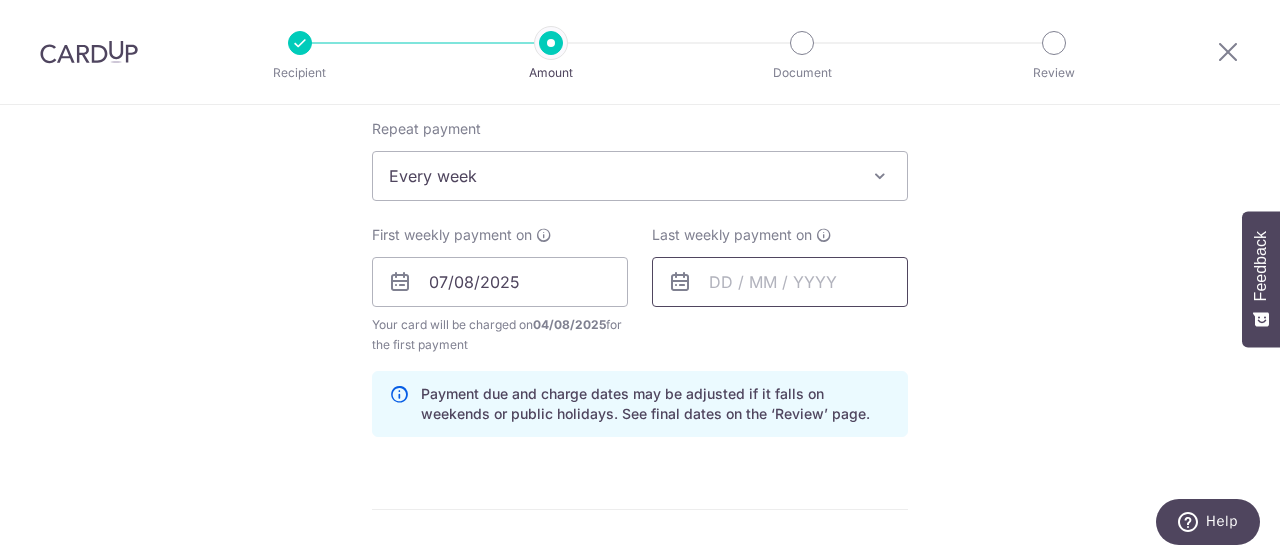 click at bounding box center (780, 282) 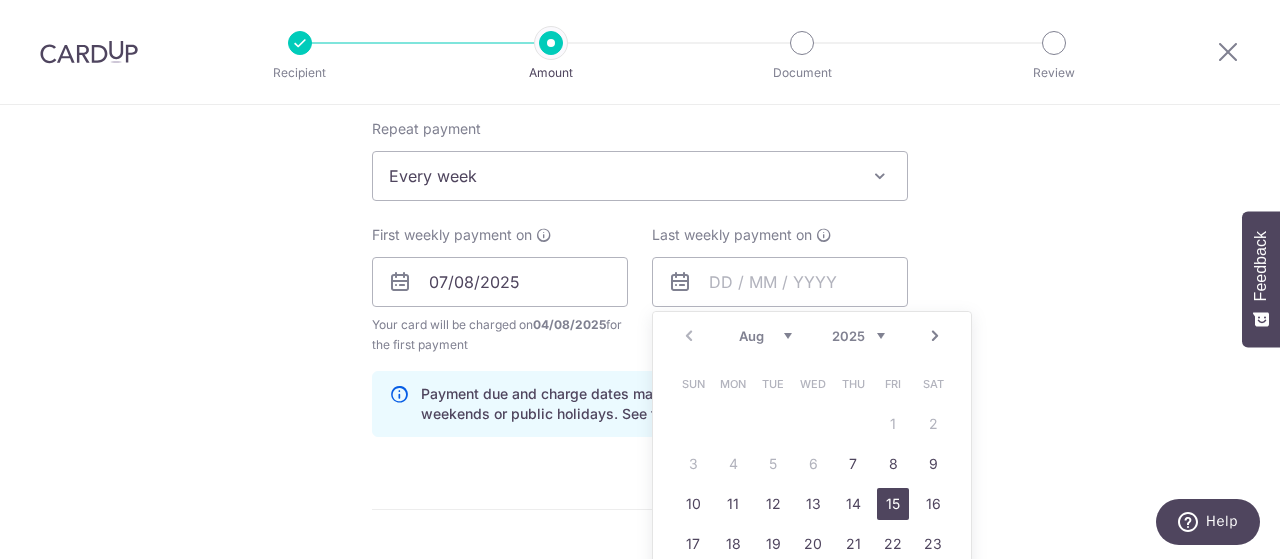 click on "15" at bounding box center (893, 504) 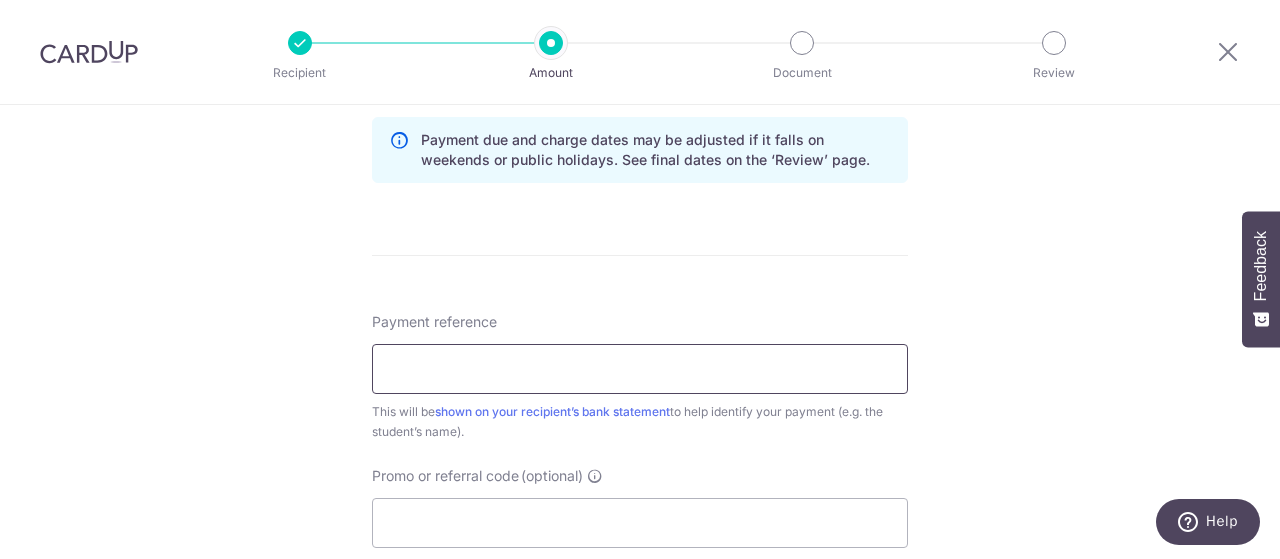 scroll, scrollTop: 1100, scrollLeft: 0, axis: vertical 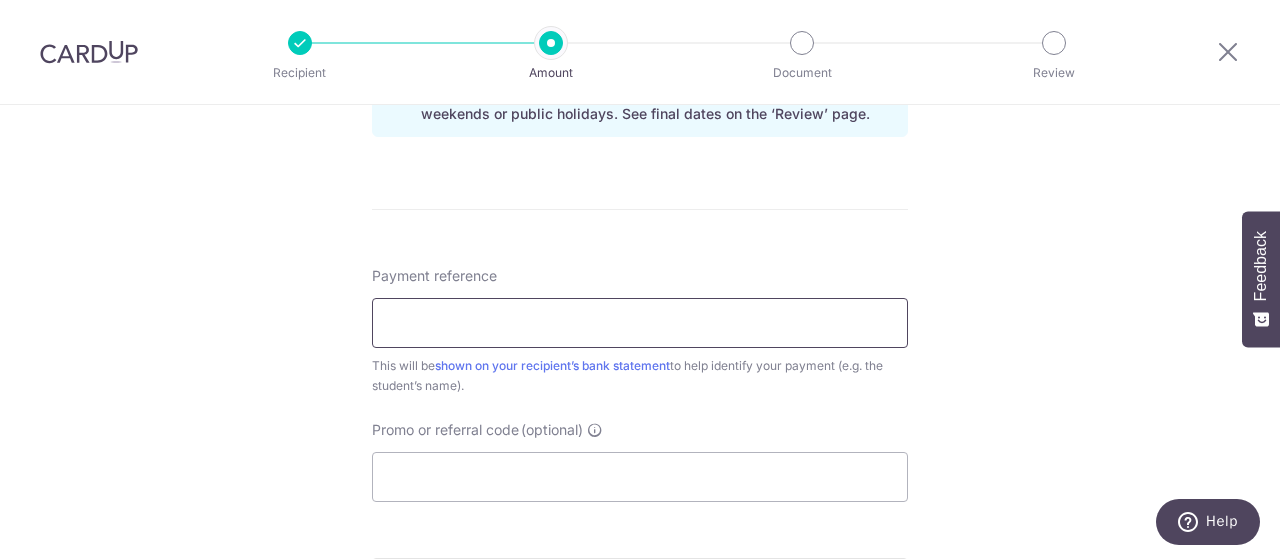 click on "Payment reference" at bounding box center [640, 323] 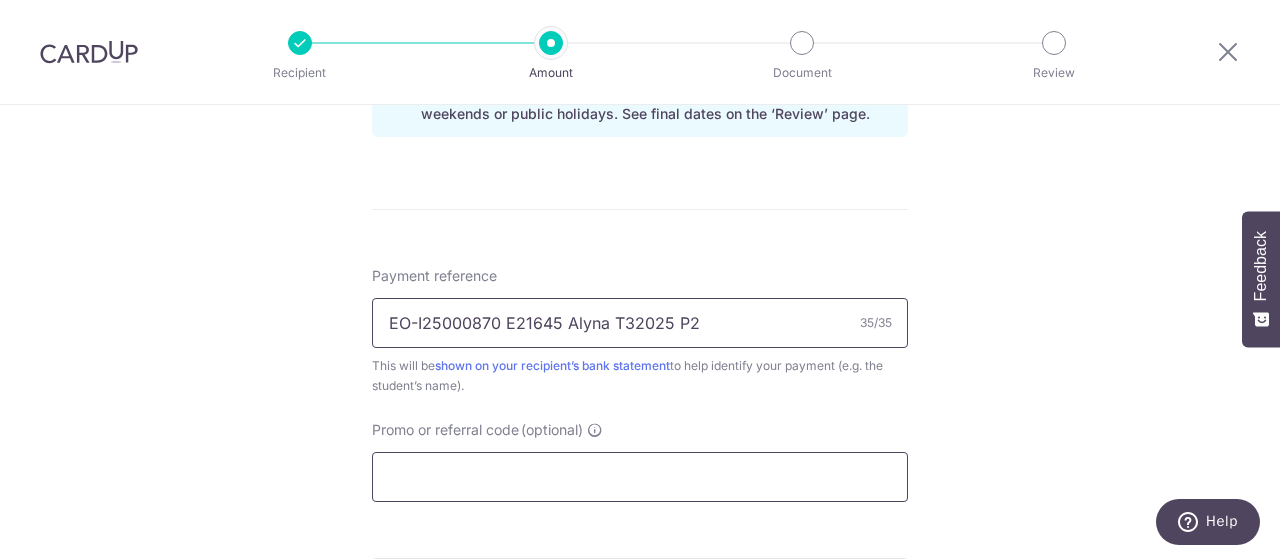 type on "EO-I25000870 E21645 Alyna T32025 P2" 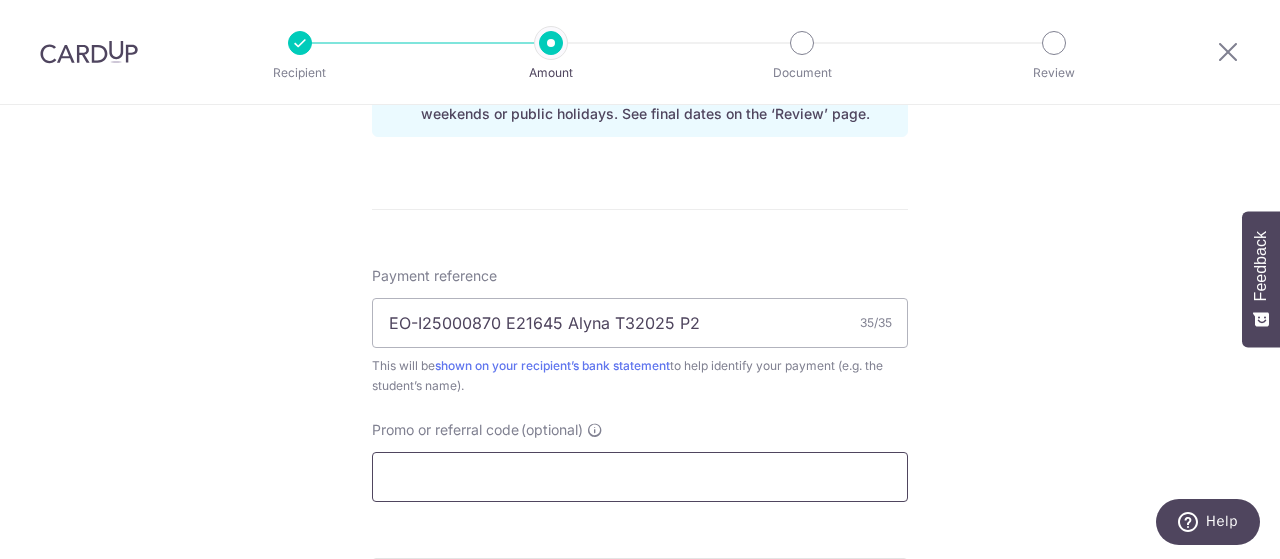 click on "Promo or referral code
(optional)" at bounding box center [640, 477] 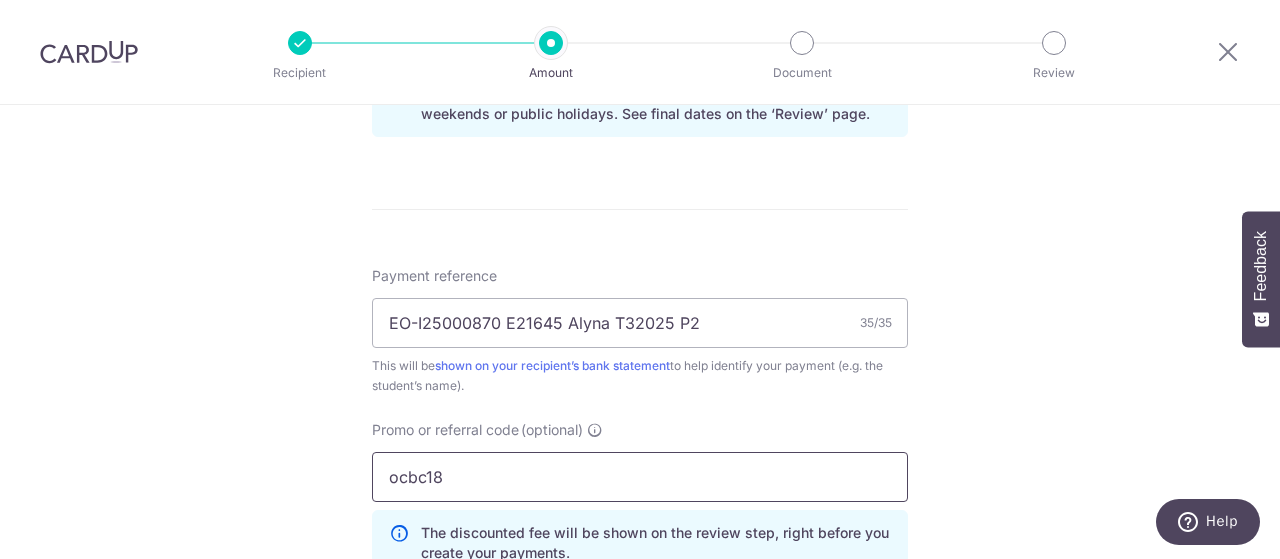 type on "ocbc18" 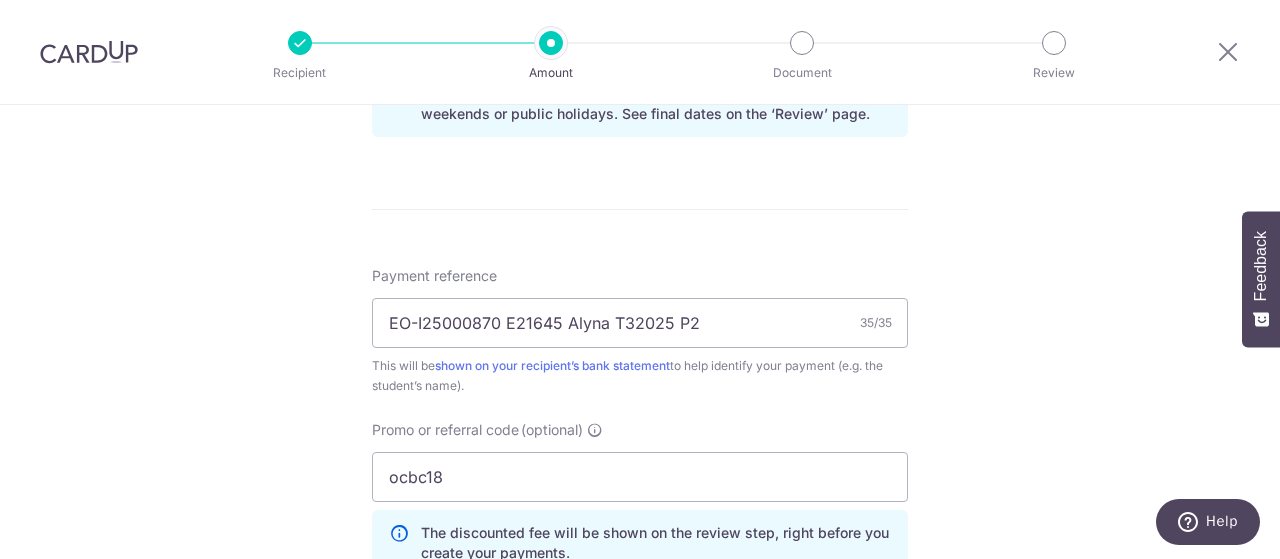 click on "This will be  shown on your recipient’s bank statement  to help identify your payment (e.g. the student’s name)." at bounding box center (640, 376) 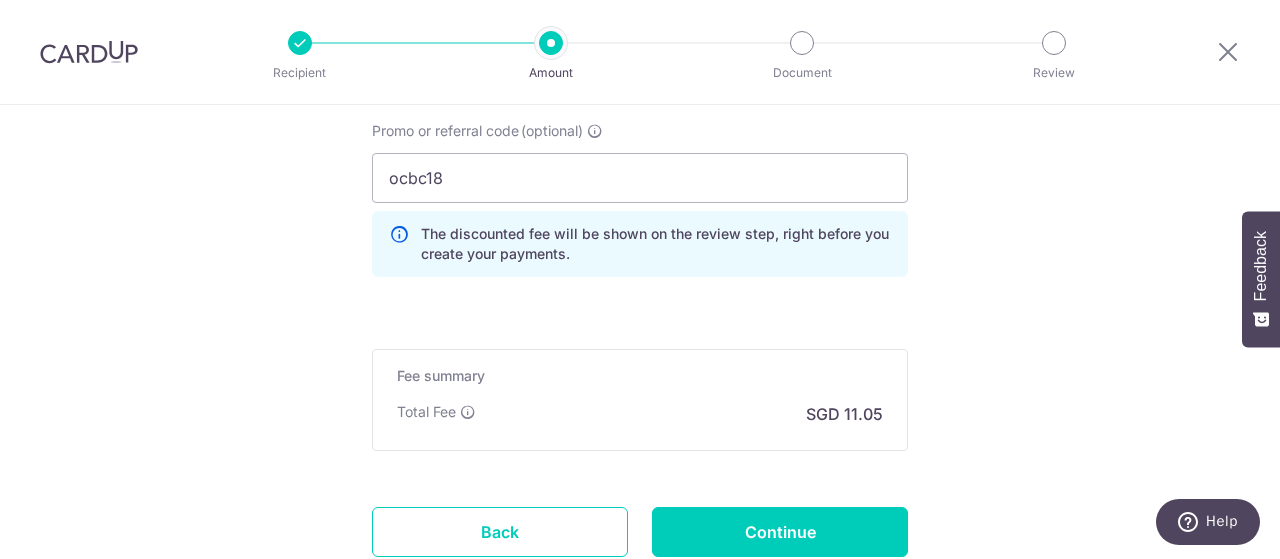 scroll, scrollTop: 1500, scrollLeft: 0, axis: vertical 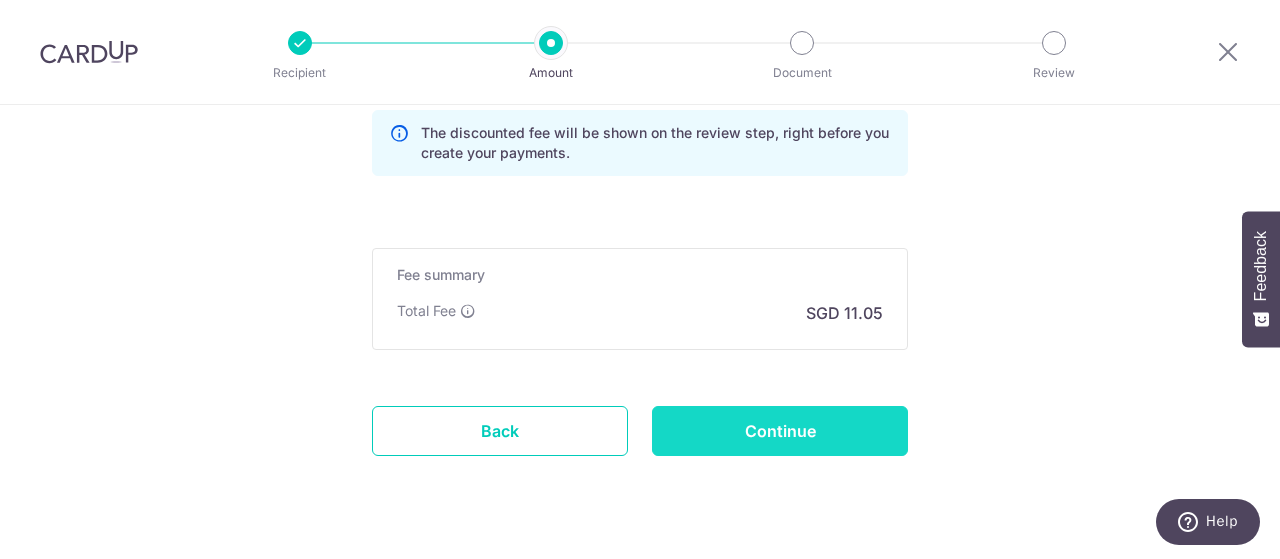 click on "Continue" at bounding box center [780, 431] 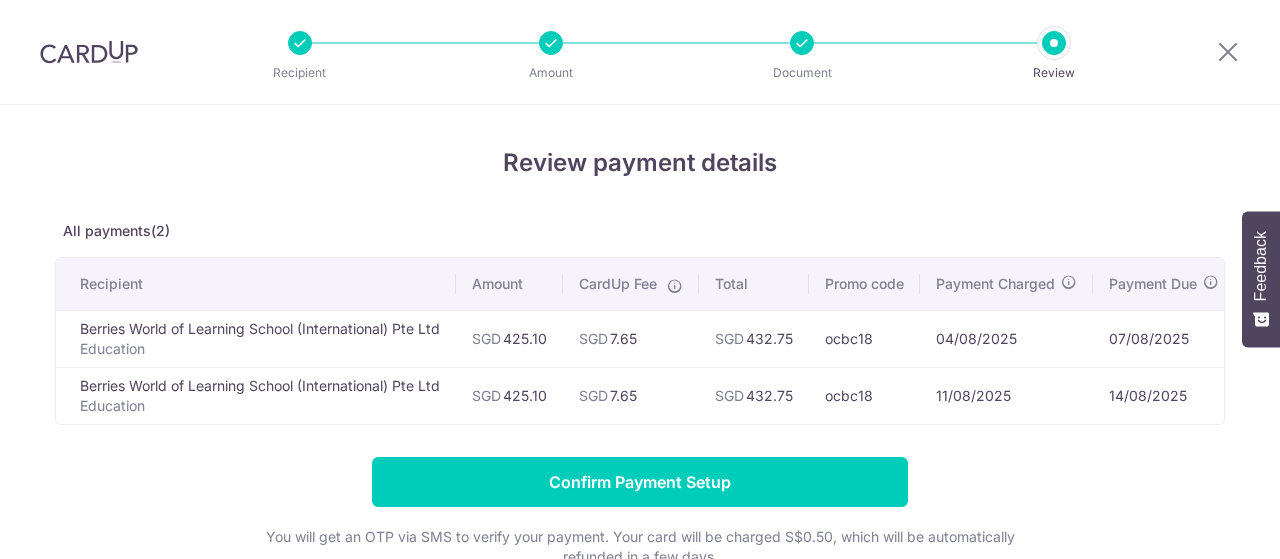 scroll, scrollTop: 0, scrollLeft: 0, axis: both 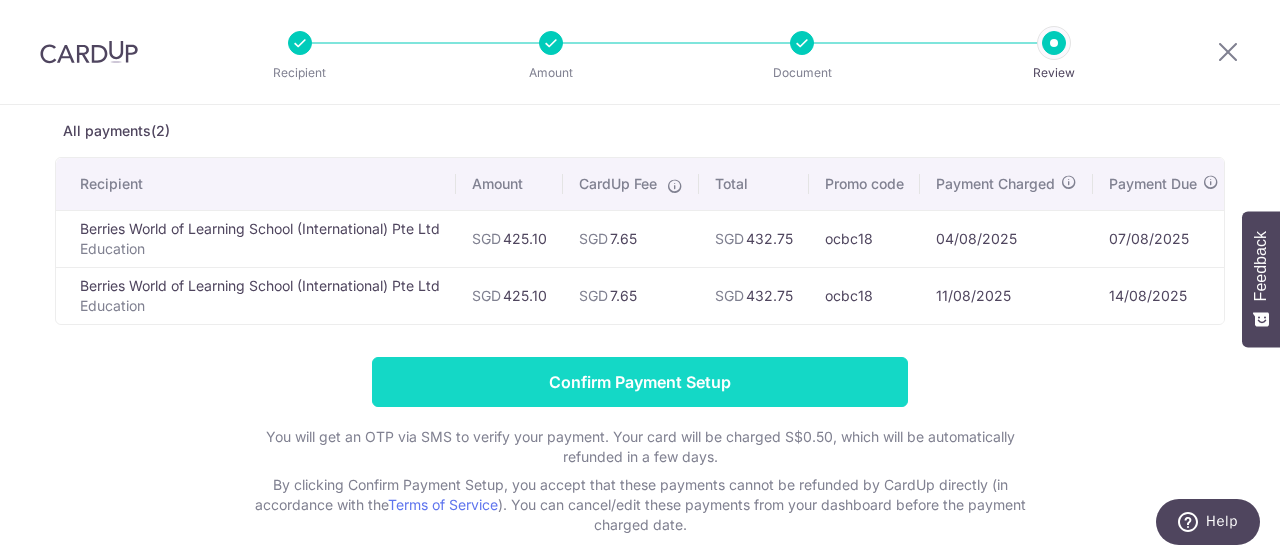 click on "Confirm Payment Setup" at bounding box center [640, 382] 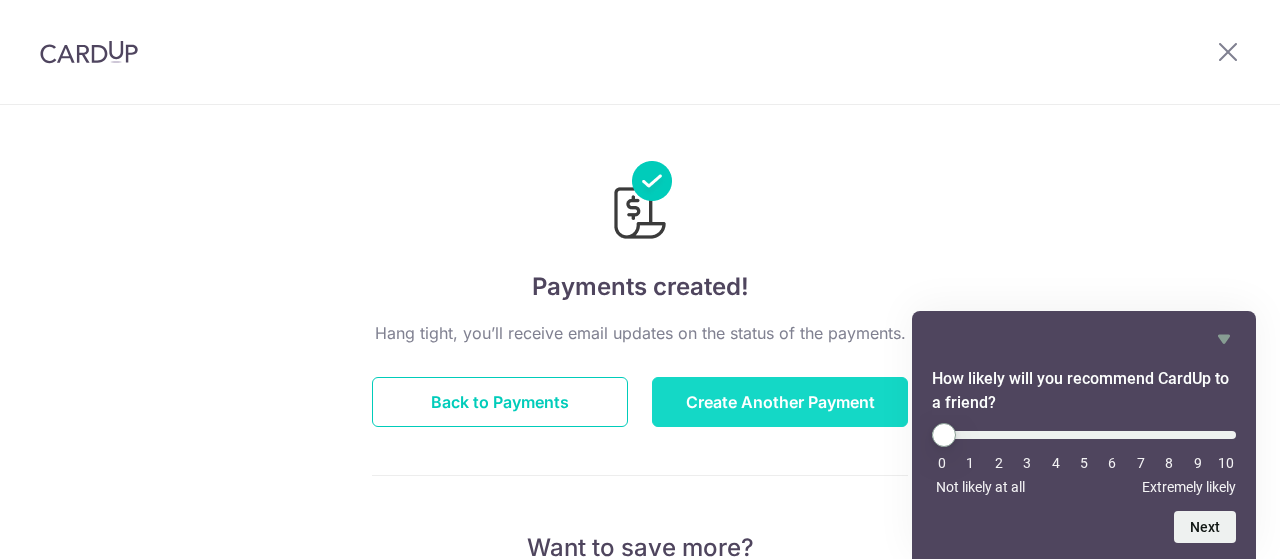 scroll, scrollTop: 0, scrollLeft: 0, axis: both 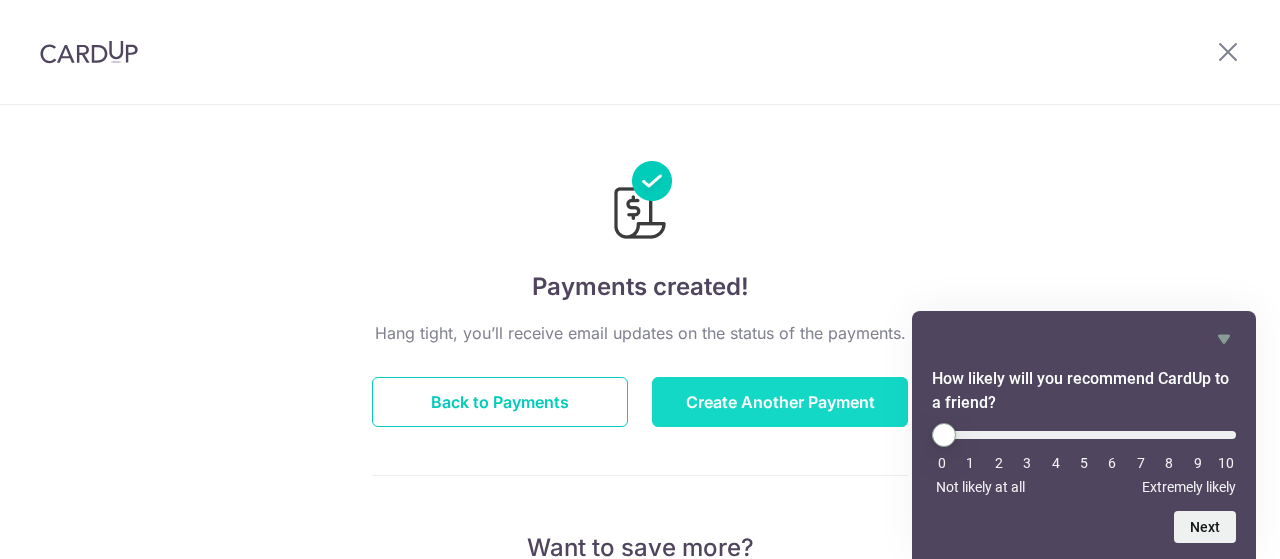 click on "Create Another Payment" at bounding box center [780, 402] 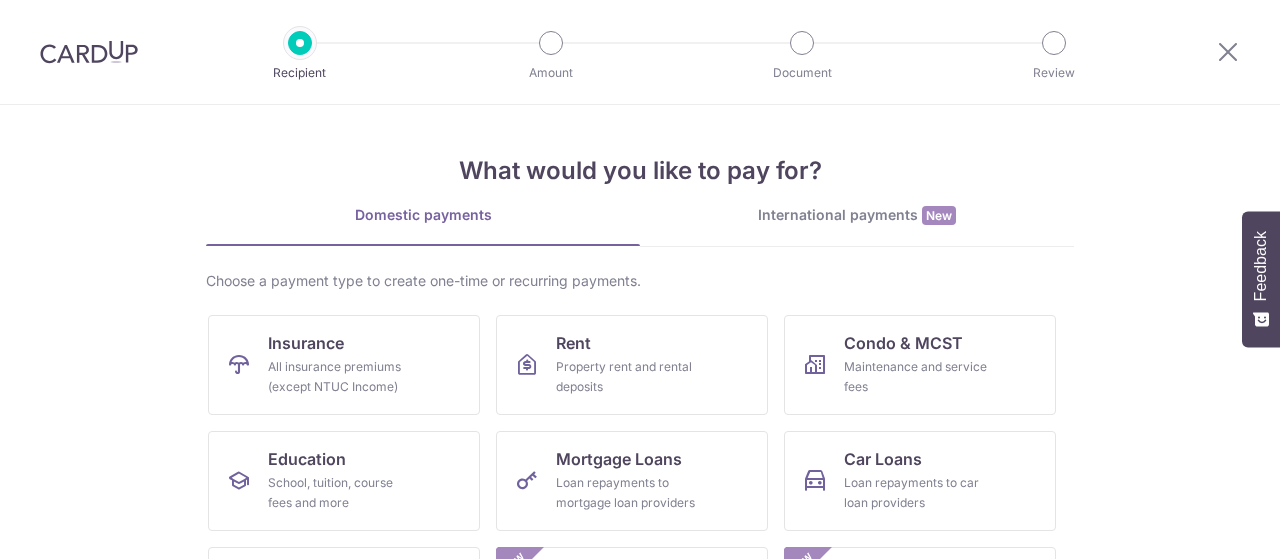 scroll, scrollTop: 0, scrollLeft: 0, axis: both 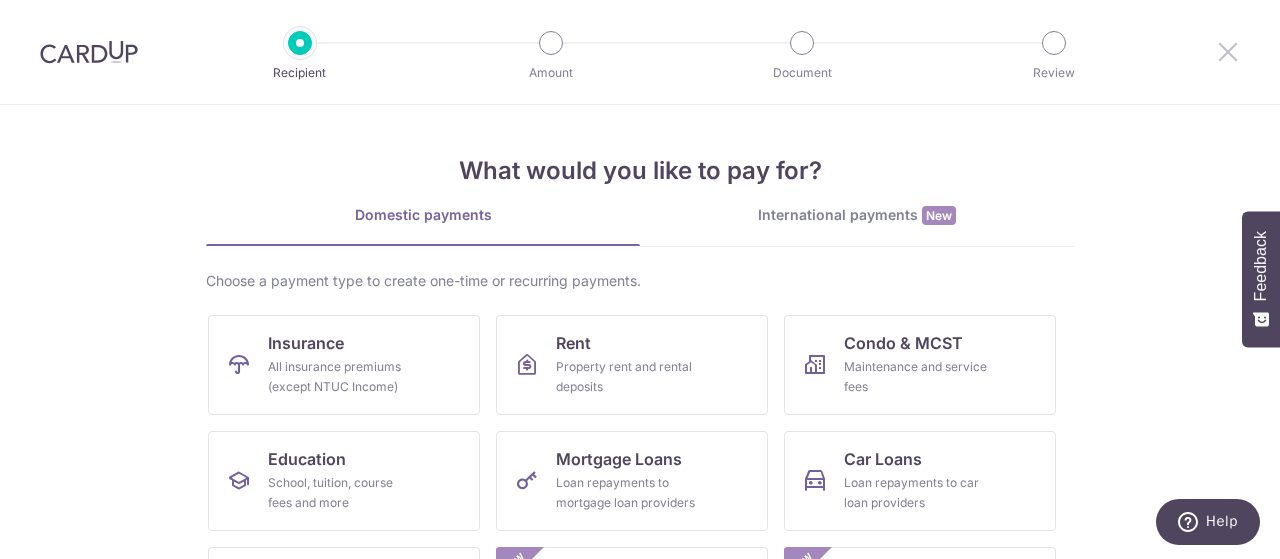 click at bounding box center [1228, 51] 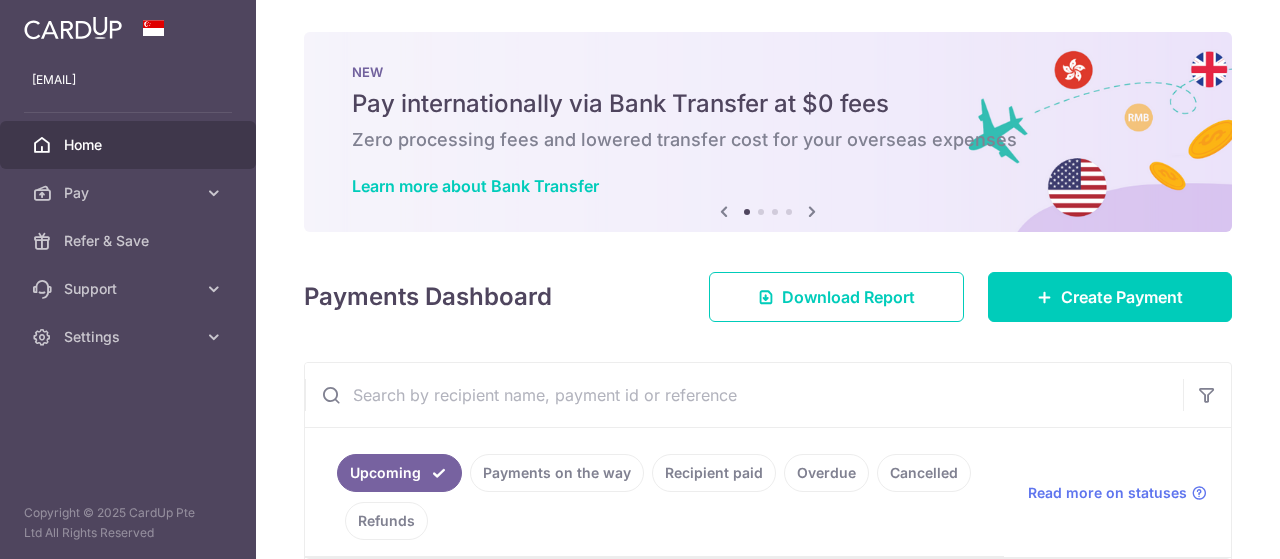 scroll, scrollTop: 0, scrollLeft: 0, axis: both 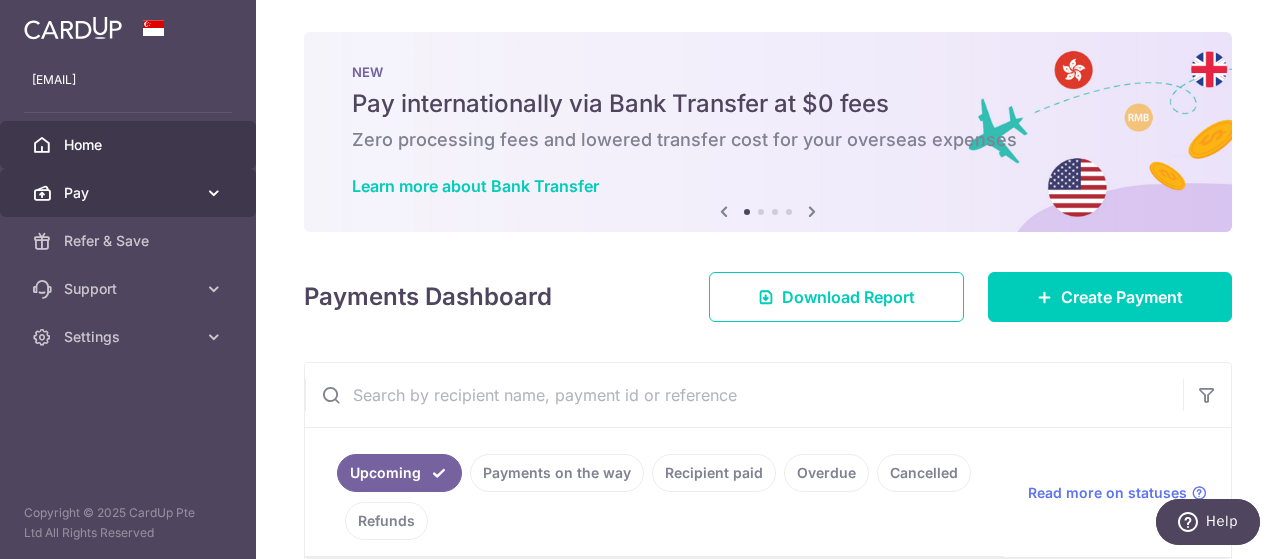 click on "Pay" at bounding box center (128, 193) 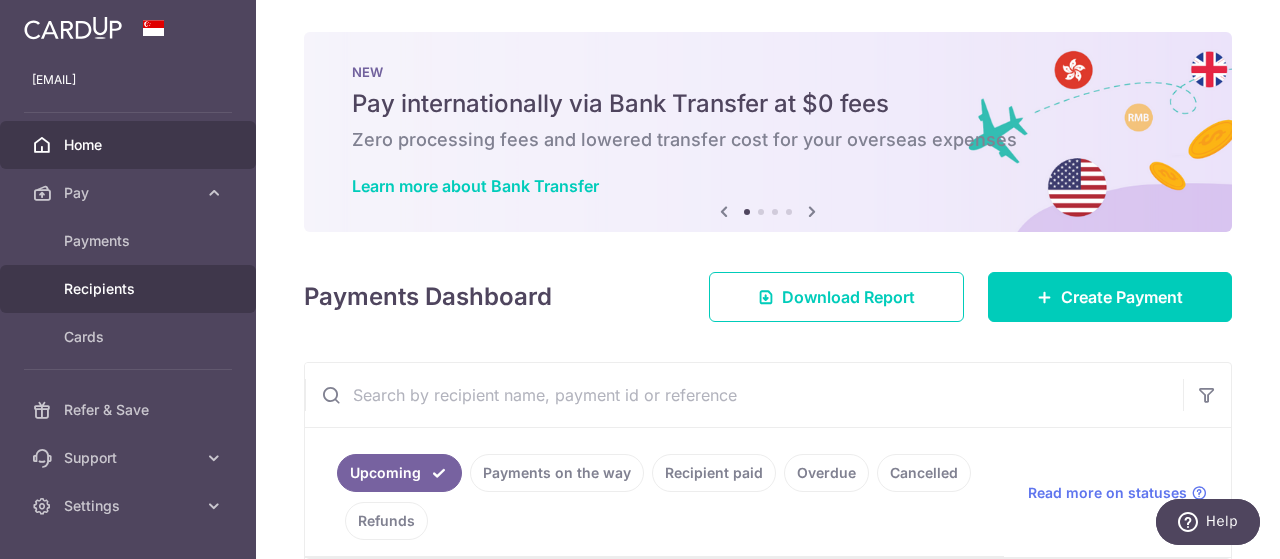 click on "Recipients" at bounding box center (130, 289) 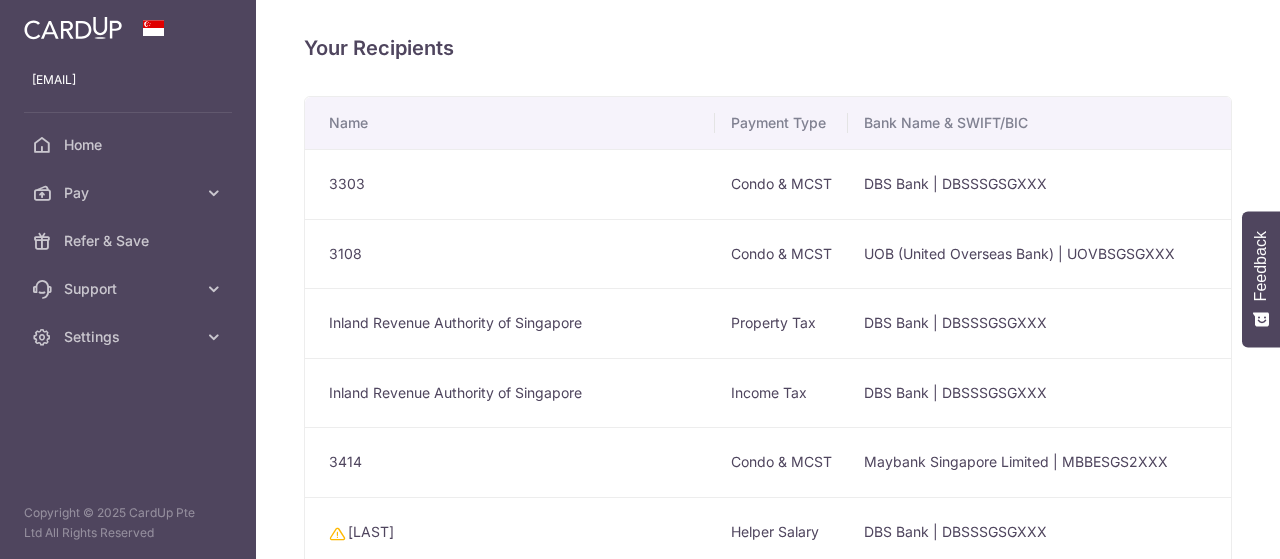 scroll, scrollTop: 0, scrollLeft: 0, axis: both 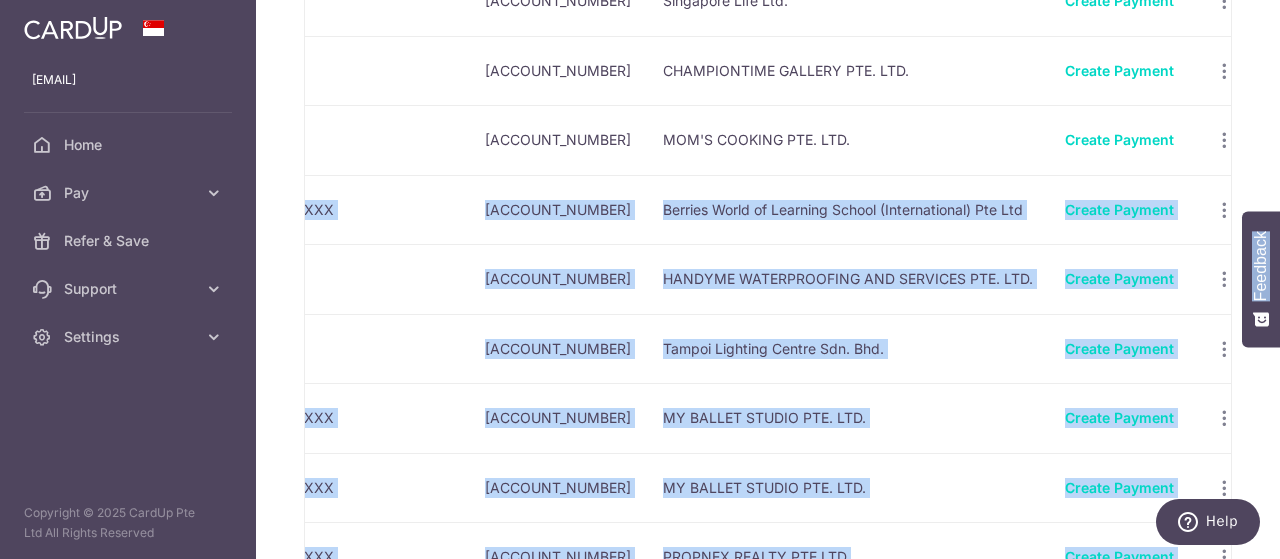 drag, startPoint x: 768, startPoint y: 213, endPoint x: 1245, endPoint y: 217, distance: 477.01678 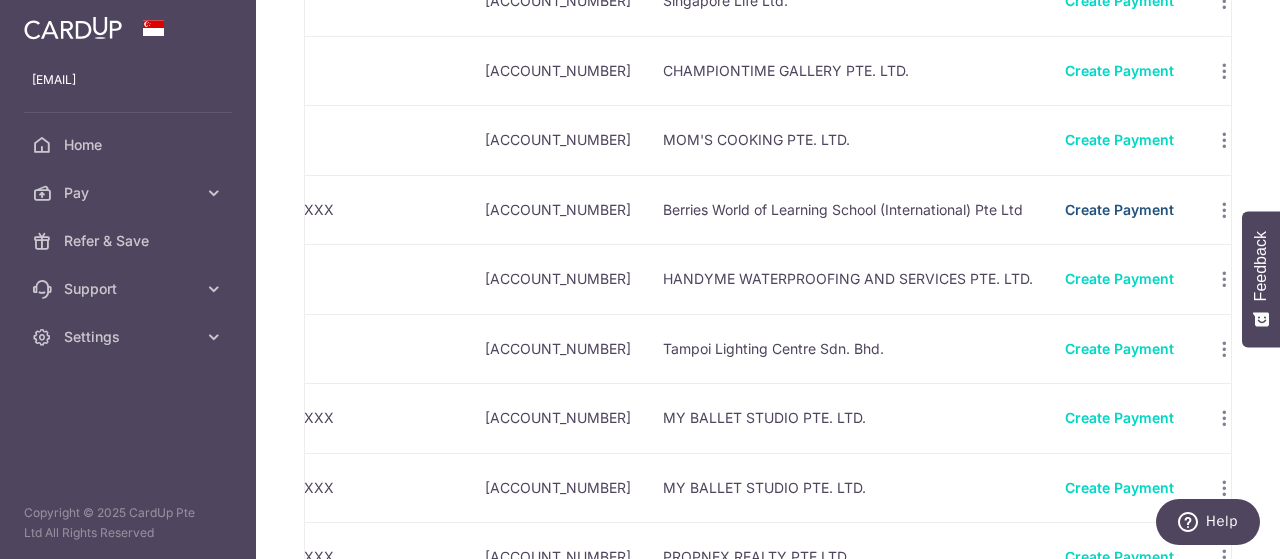 click on "Create Payment" at bounding box center [1119, 209] 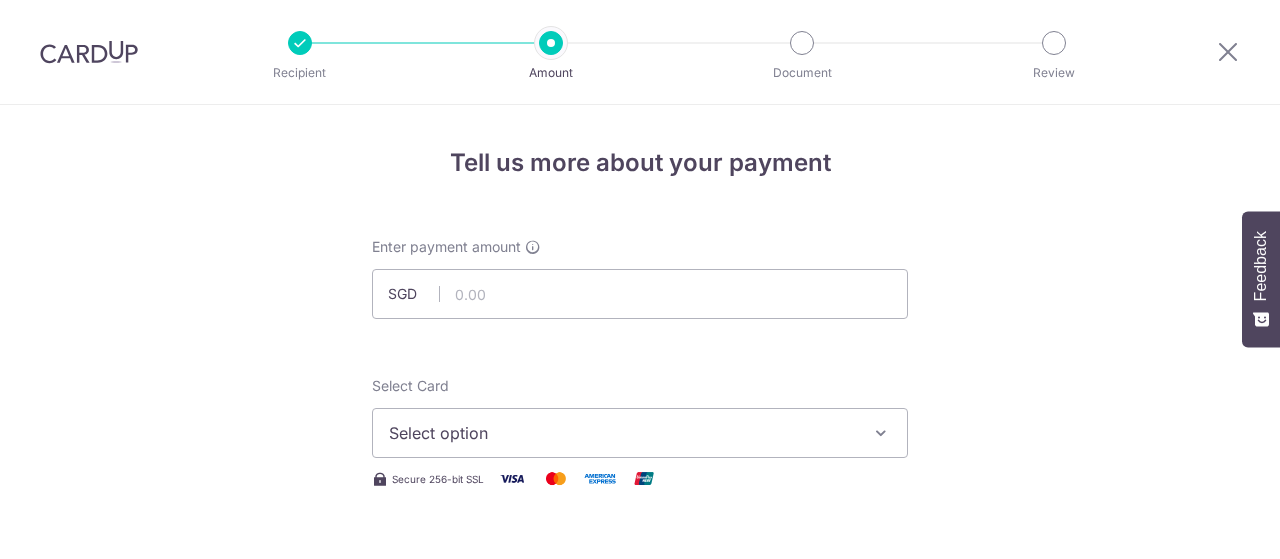 scroll, scrollTop: 0, scrollLeft: 0, axis: both 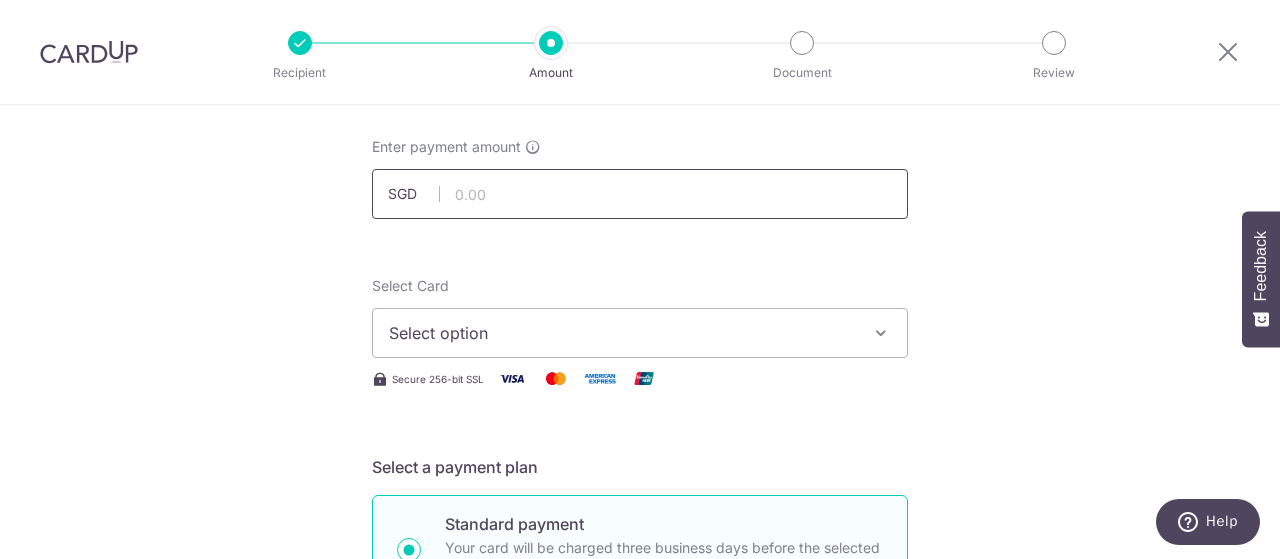click at bounding box center [640, 194] 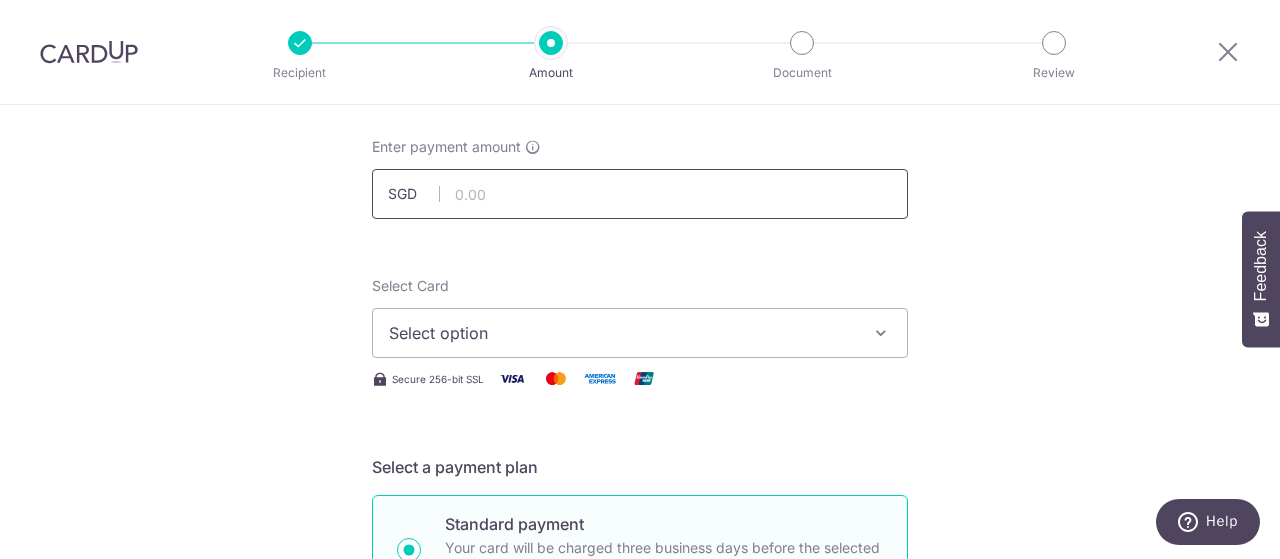 click at bounding box center [640, 194] 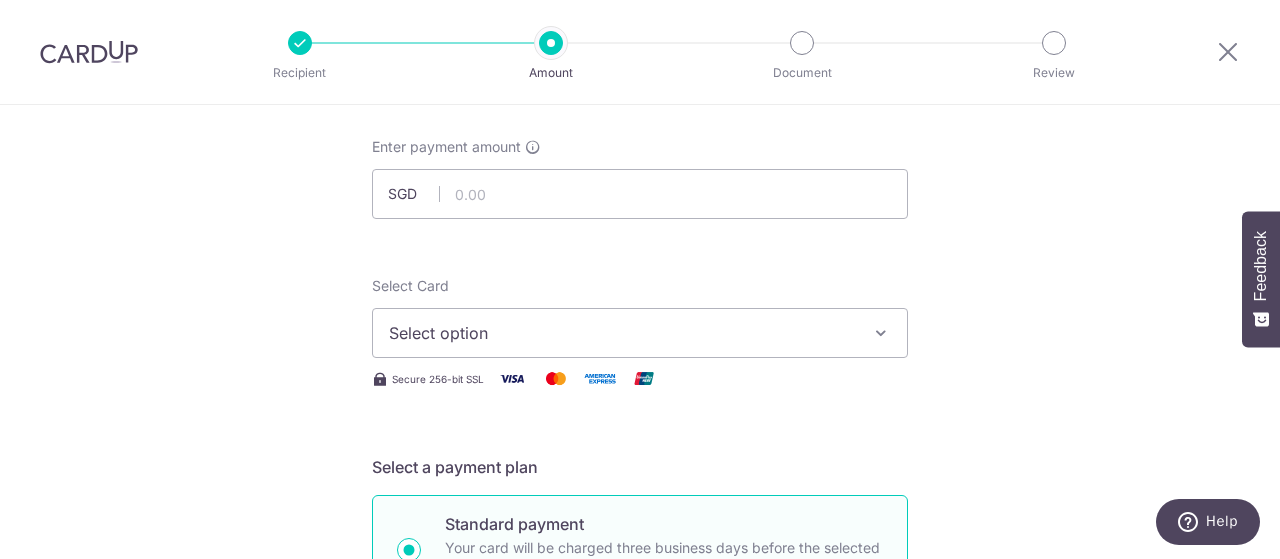 click on "Enter payment amount
SGD" at bounding box center (640, 178) 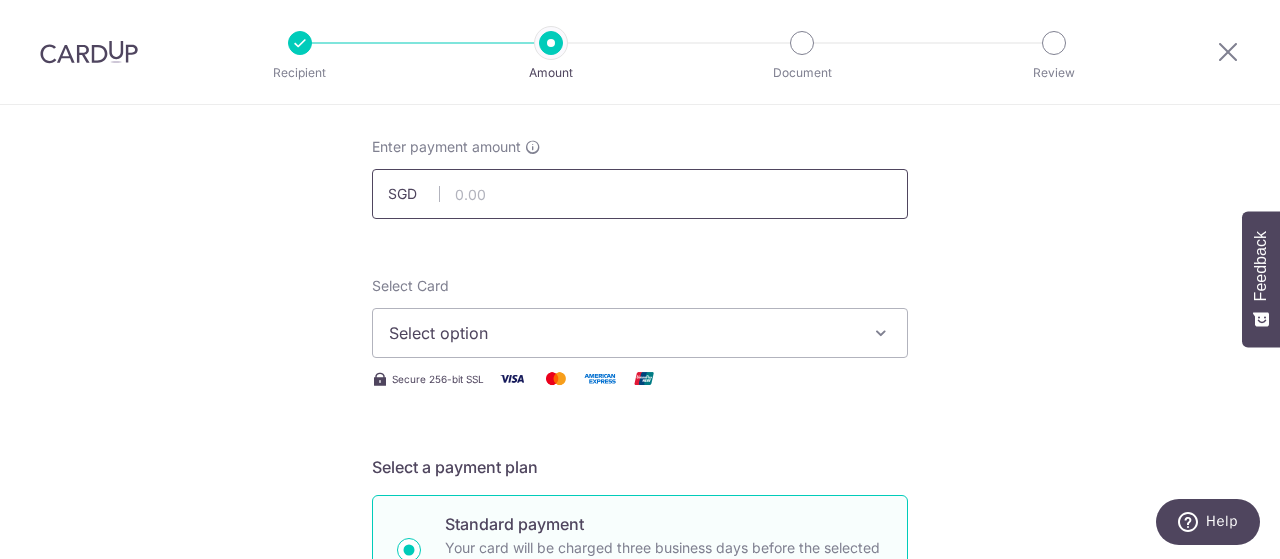click at bounding box center (640, 194) 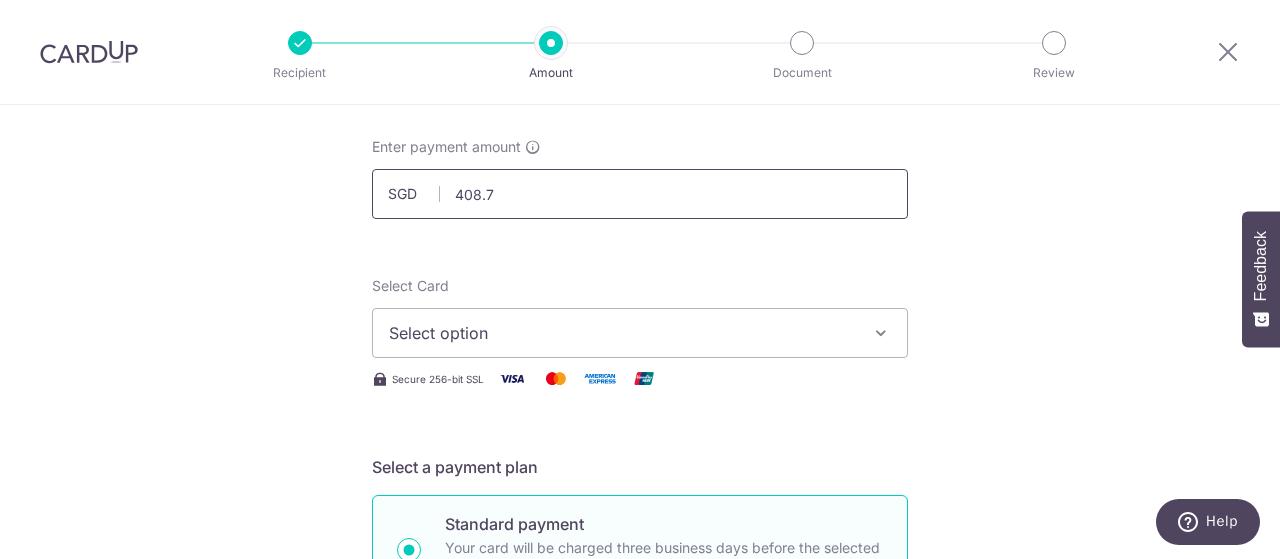 type on "408.75" 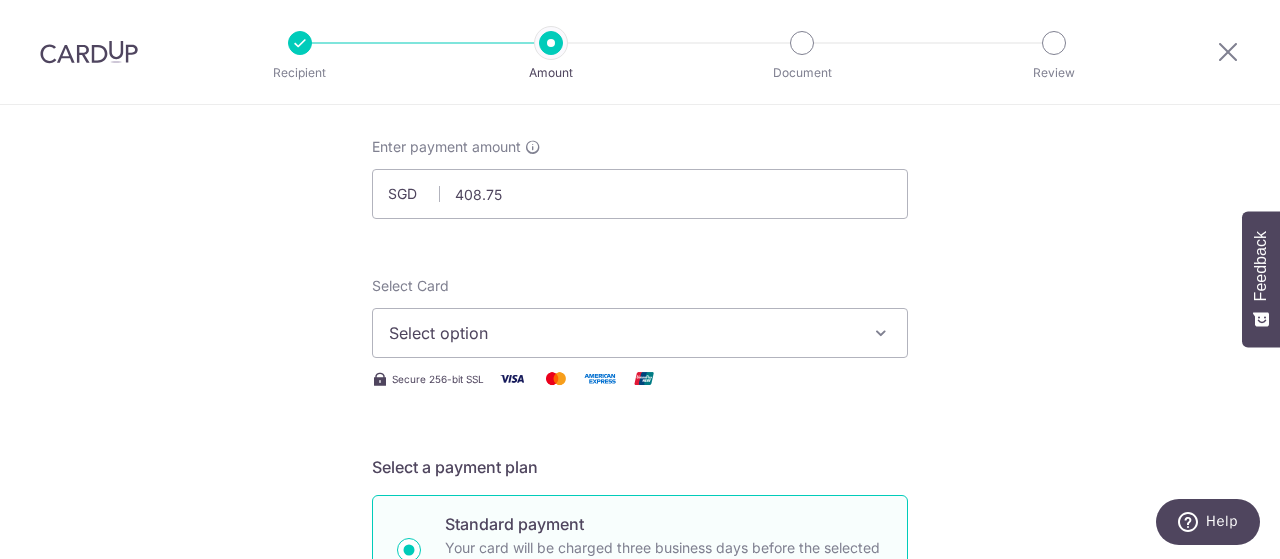 click on "Select Card
Select option
Add credit card
Your Cards
**** 4075
**** 1000
**** 9011
**** 3615
**** 6266" at bounding box center (640, 317) 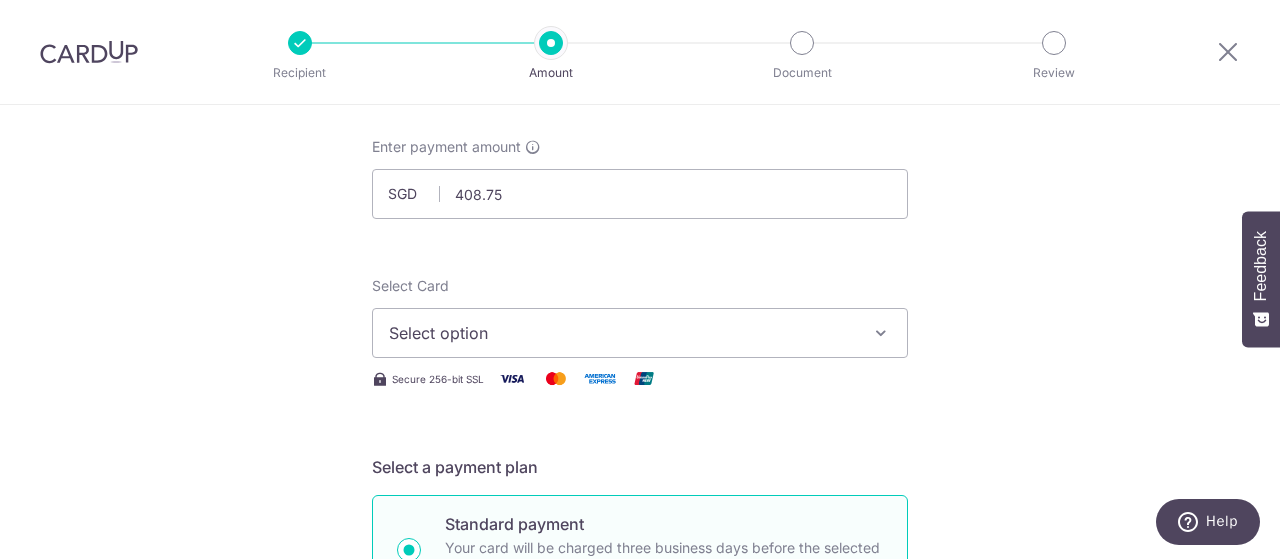 click on "Tell us more about your payment
Enter payment amount
SGD
408.75
408.75
Select Card
Select option
Add credit card
Your Cards
**** 4075
**** 1000
**** 9011
**** 3615
**** 6266
Secure 256-bit SSL
Text" at bounding box center [640, 909] 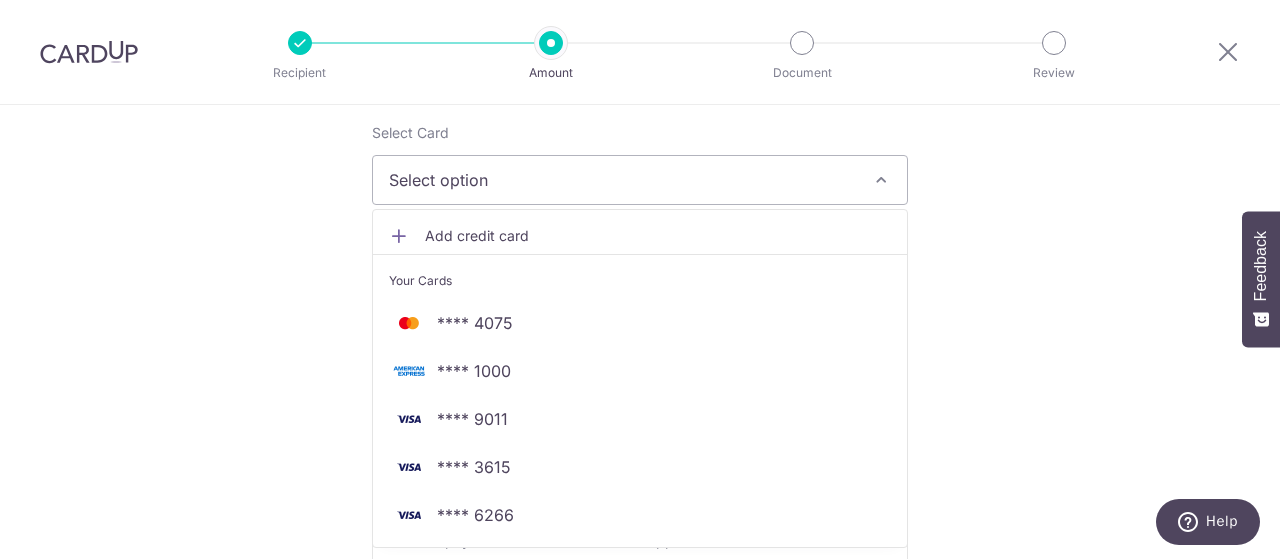 scroll, scrollTop: 400, scrollLeft: 0, axis: vertical 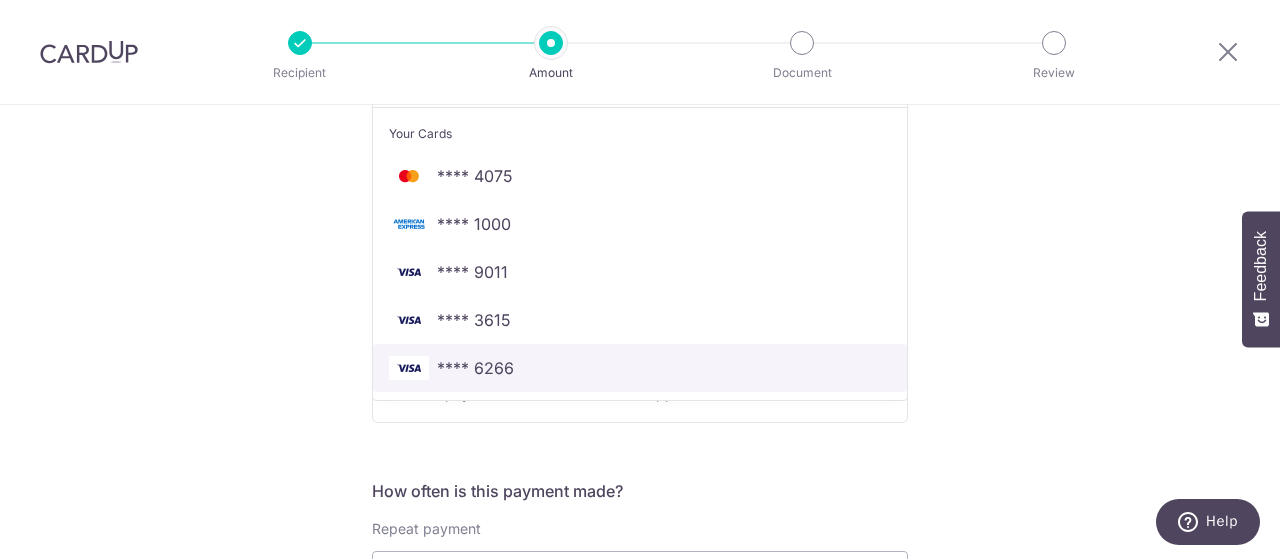 click on "**** 6266" at bounding box center [475, 368] 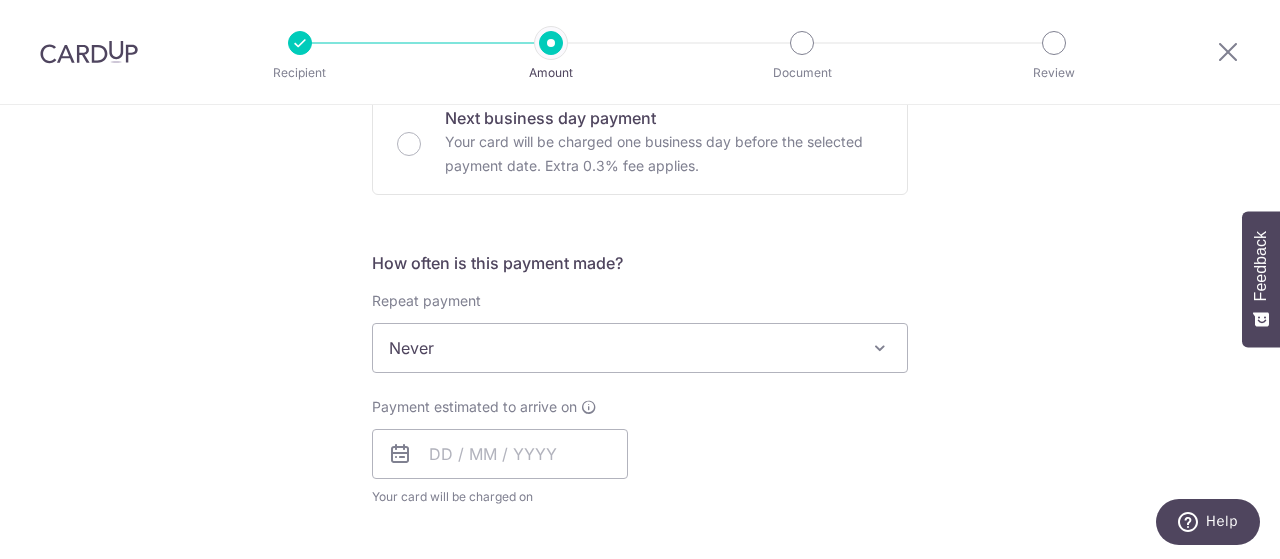 scroll, scrollTop: 700, scrollLeft: 0, axis: vertical 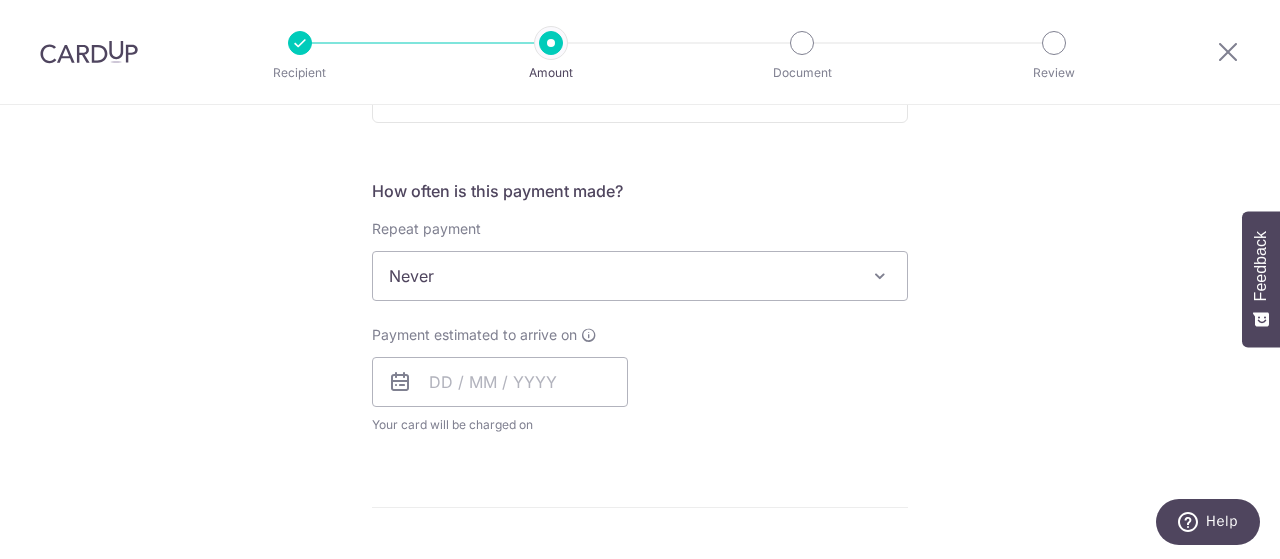 click on "Never" at bounding box center [640, 276] 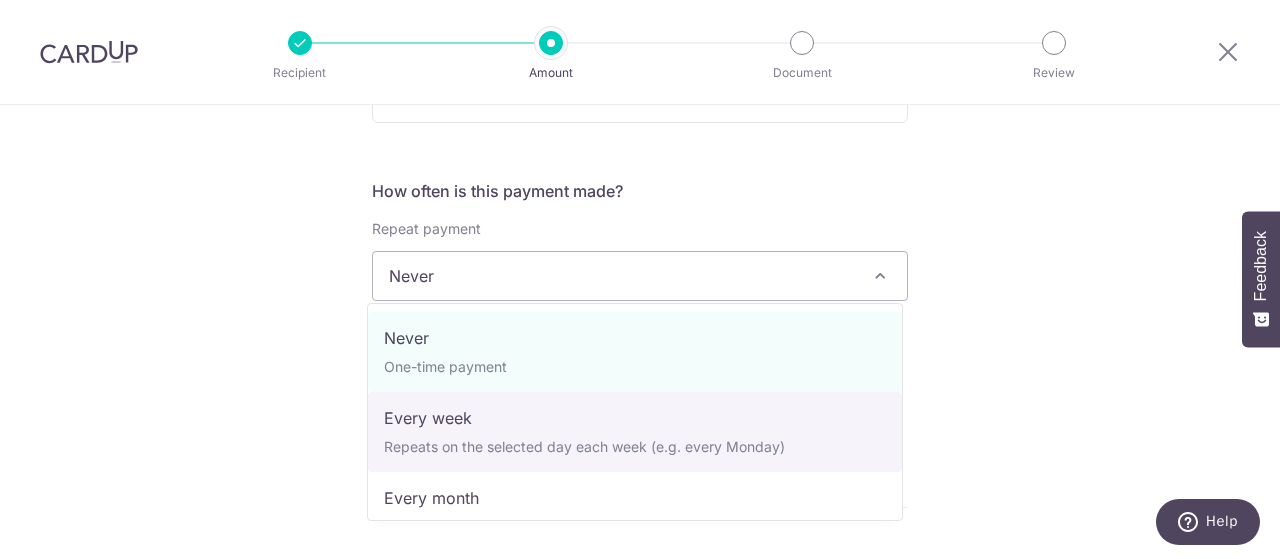 select on "2" 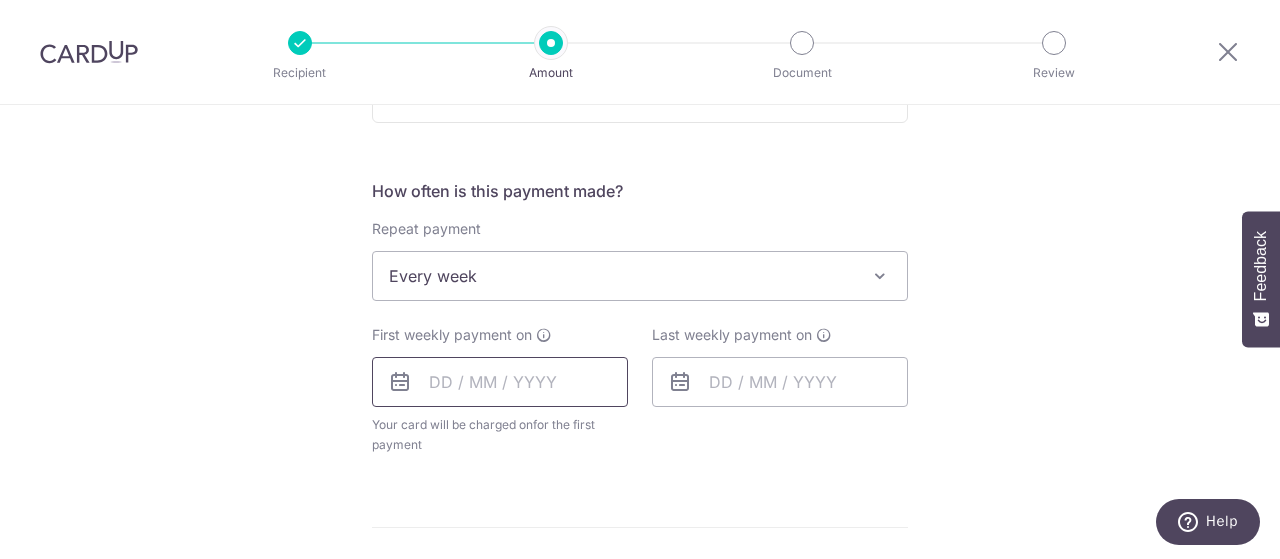 click at bounding box center (500, 382) 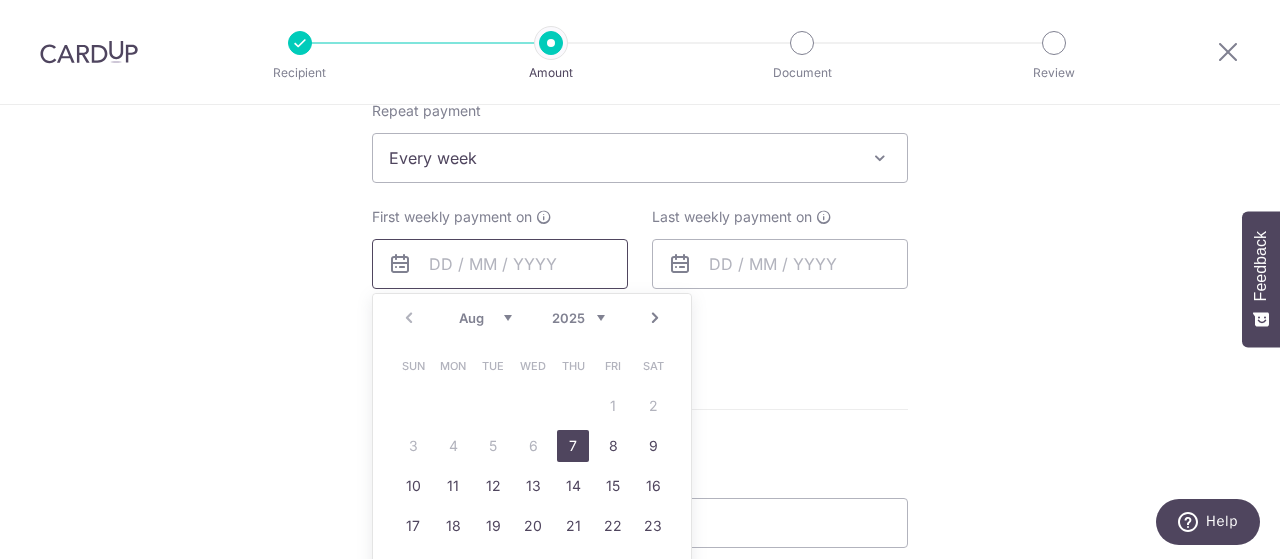 scroll, scrollTop: 900, scrollLeft: 0, axis: vertical 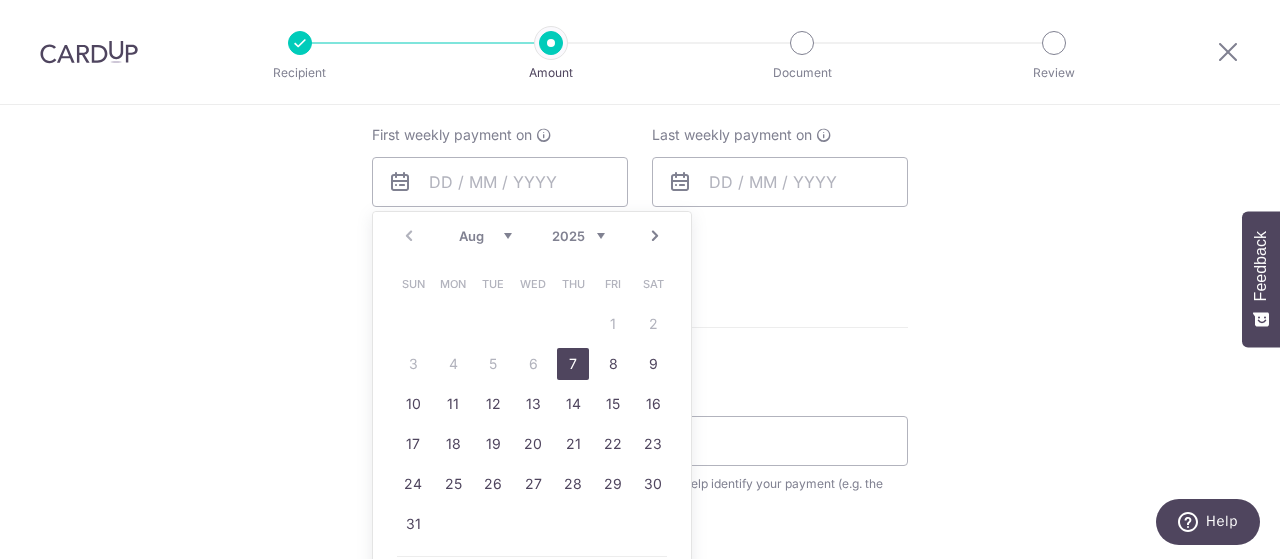 click on "7" at bounding box center (573, 364) 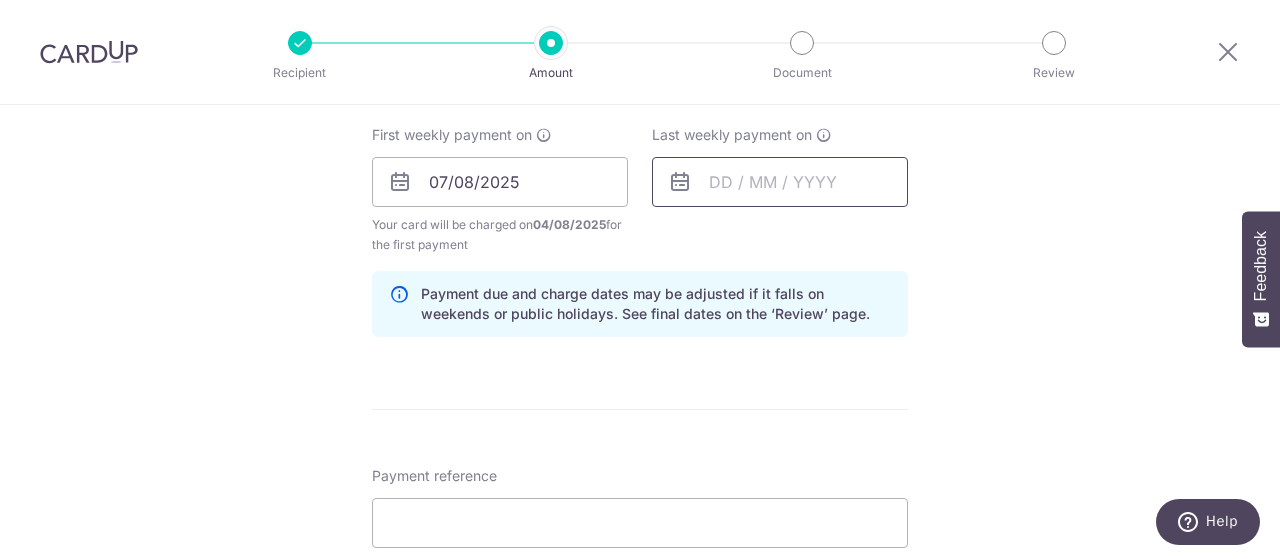 click at bounding box center (780, 182) 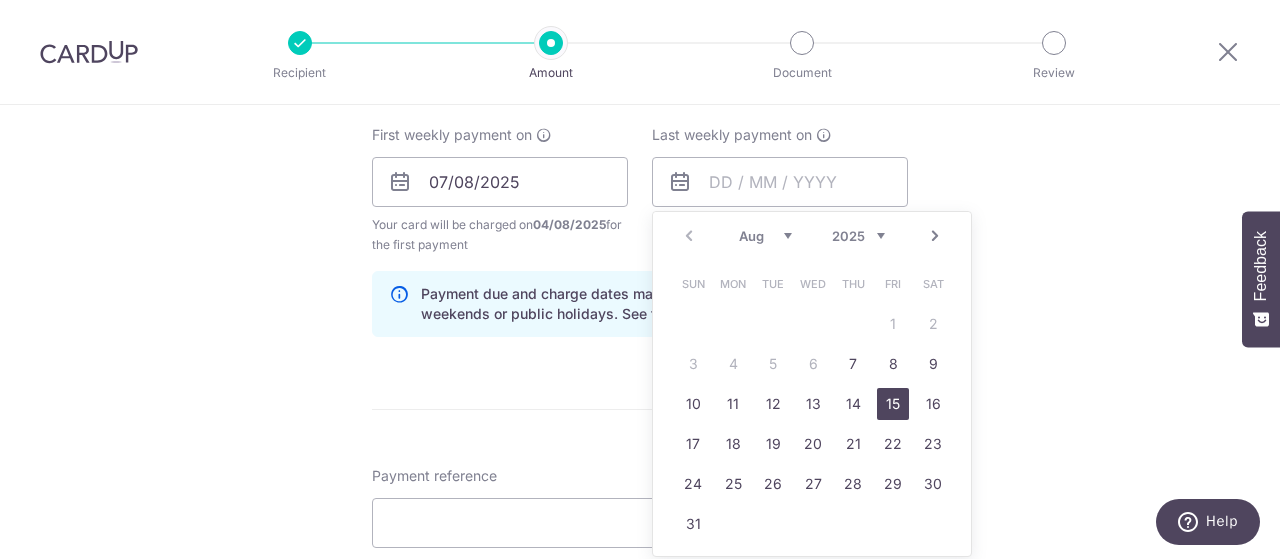 click on "15" at bounding box center [893, 404] 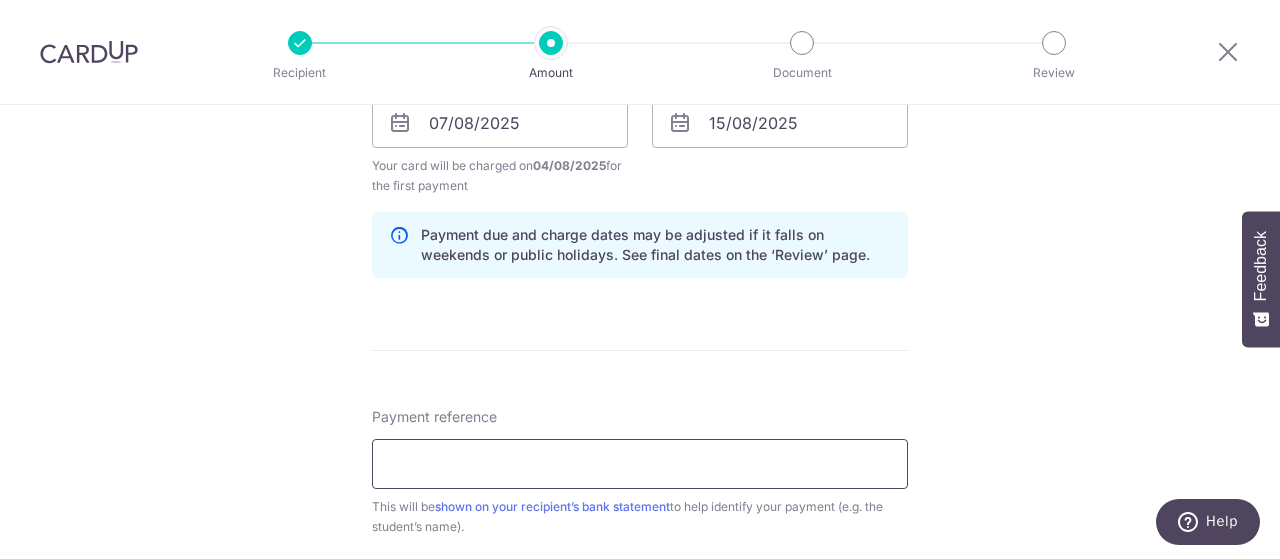 scroll, scrollTop: 1000, scrollLeft: 0, axis: vertical 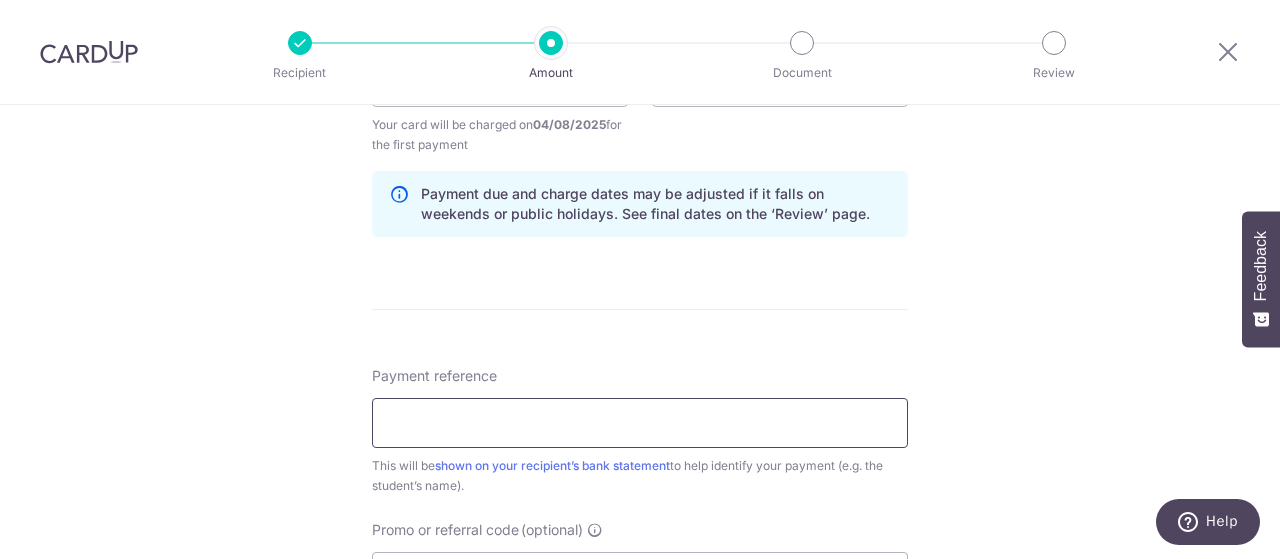 click on "Payment reference" at bounding box center (640, 423) 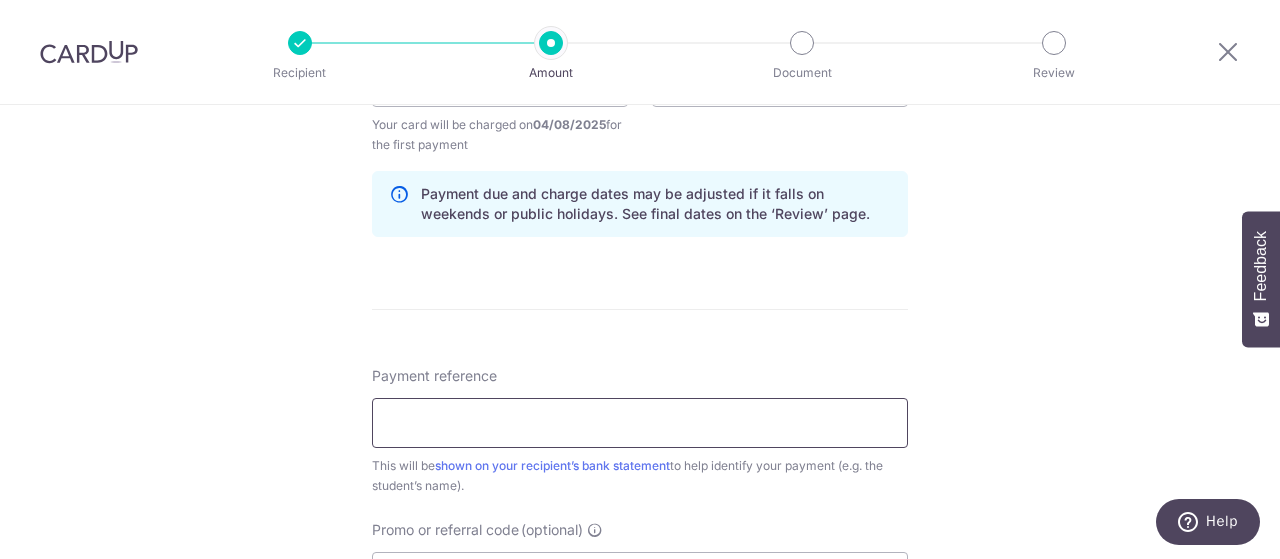 click on "Payment reference" at bounding box center (640, 423) 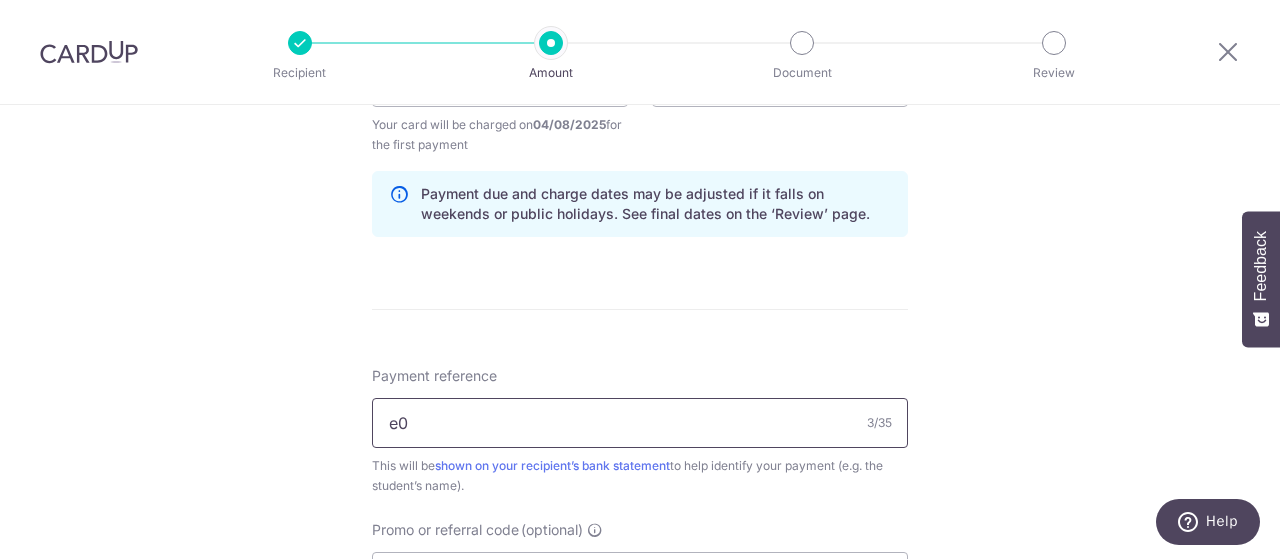 type on "e" 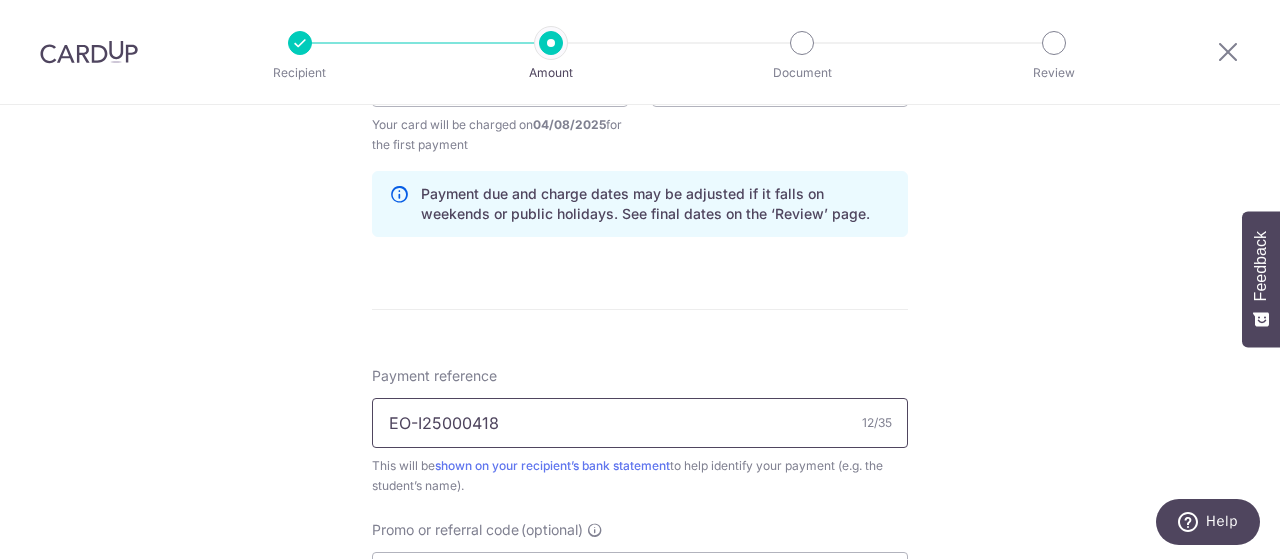 type on "EO-I25000418" 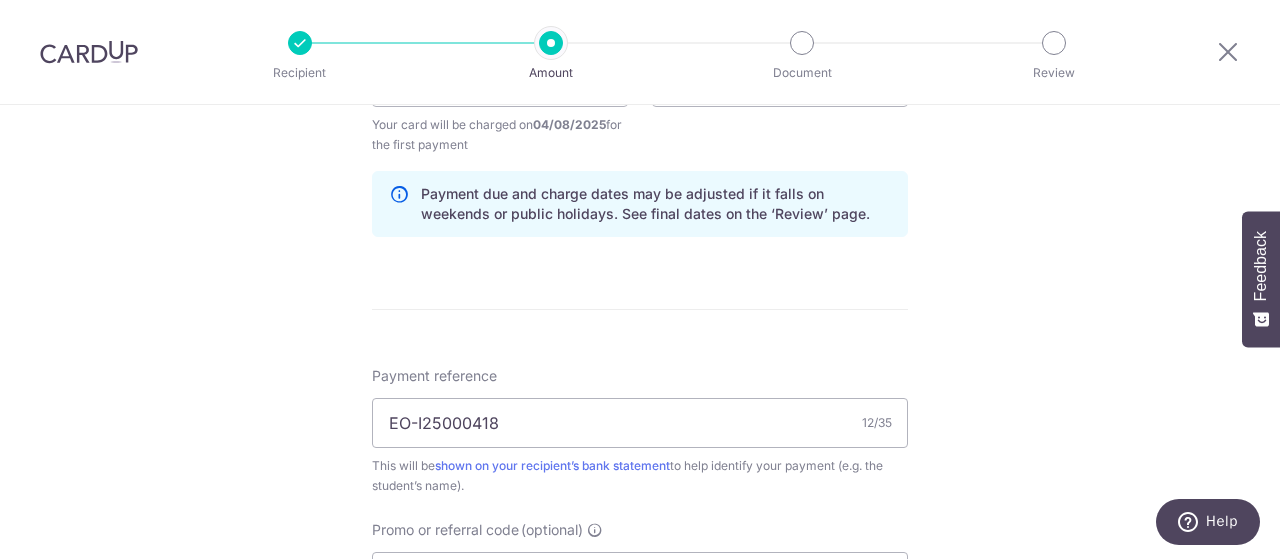 click on "Tell us more about your payment
Enter payment amount
SGD
408.75
408.75
Select Card
**** 6266
Add credit card
Your Cards
**** 4075
**** 1000
**** 9011
**** 3615
**** 6266
Secure 256-bit SSL
Text
New card details" at bounding box center (640, 60) 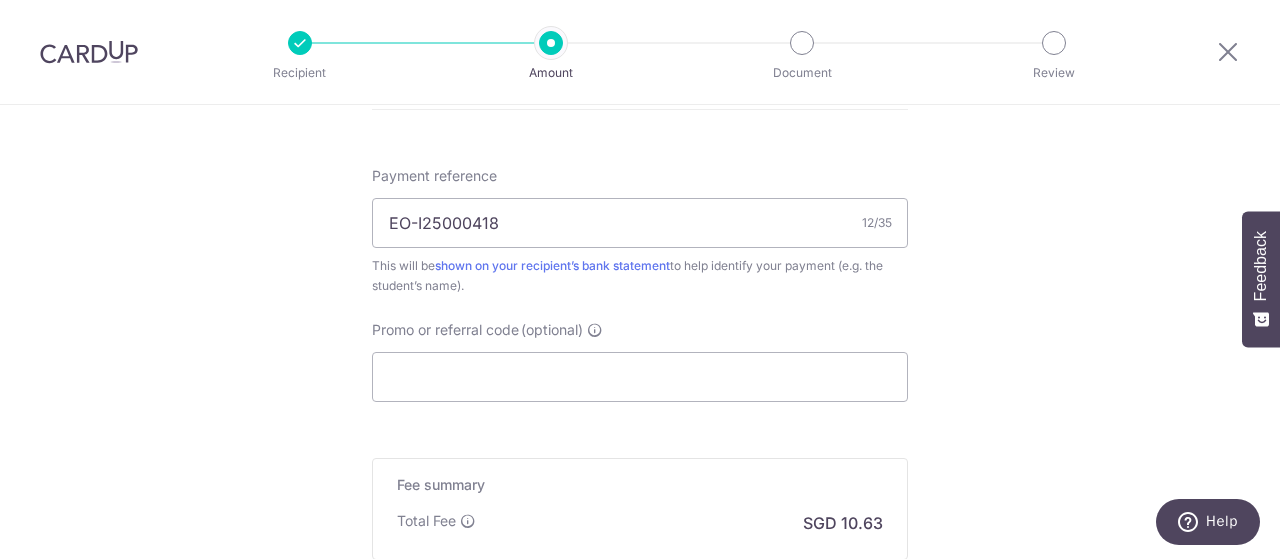 scroll, scrollTop: 1400, scrollLeft: 0, axis: vertical 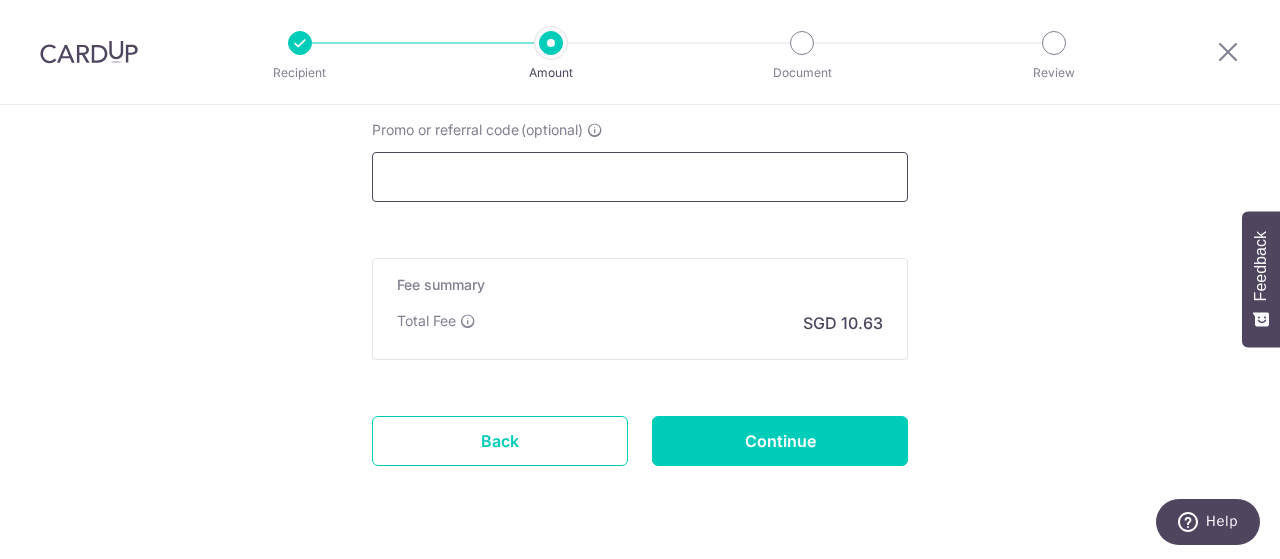 click on "Promo or referral code
(optional)" at bounding box center [640, 177] 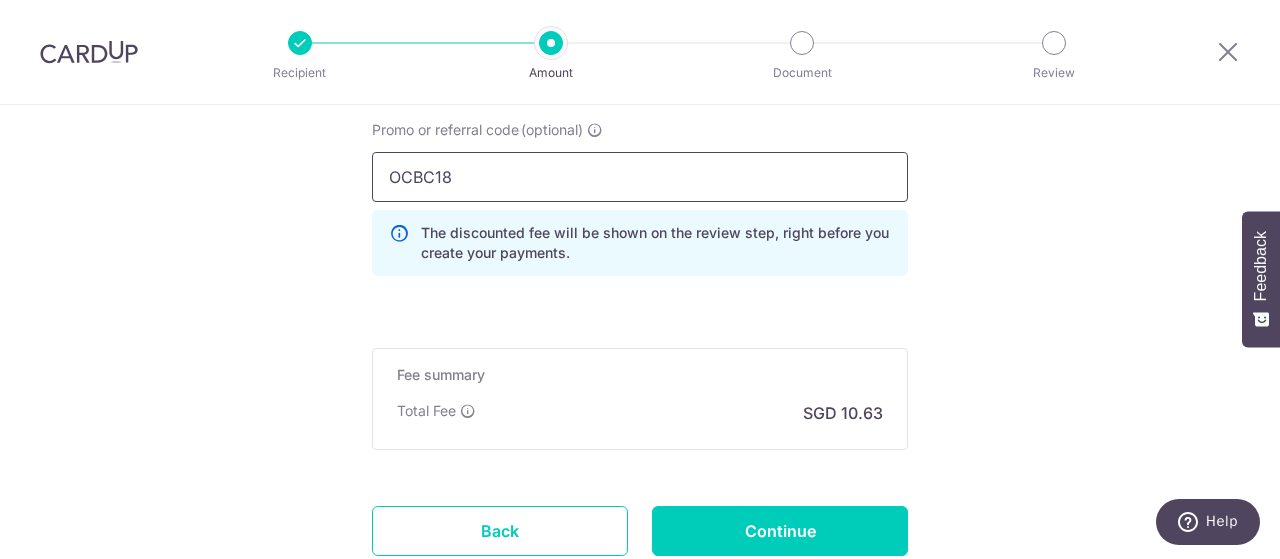 type on "OCBC18" 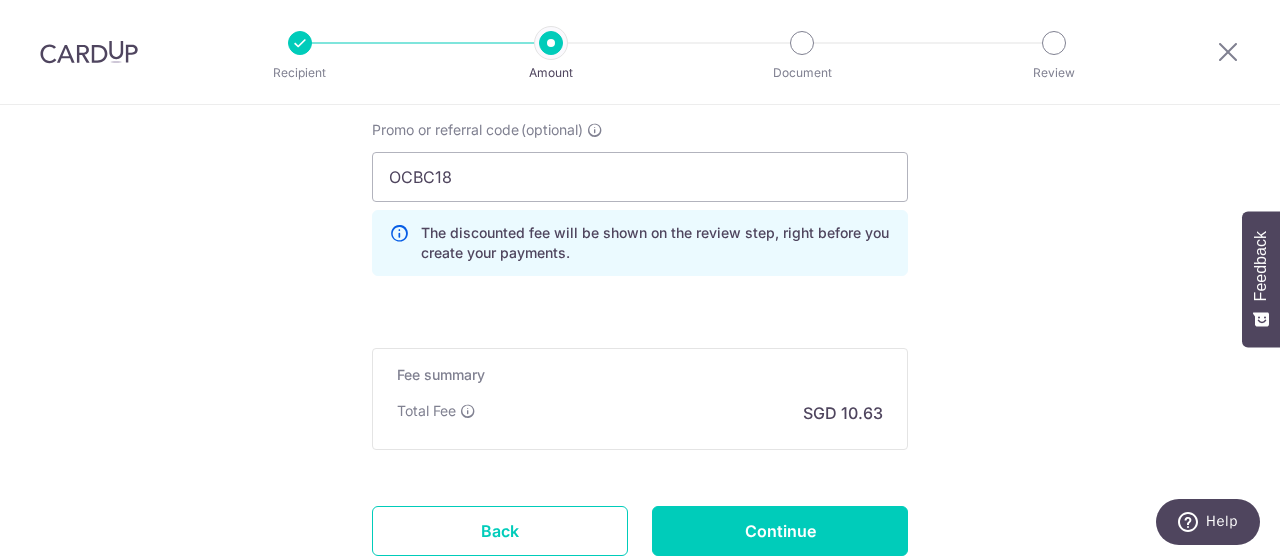 click on "Tell us more about your payment
Enter payment amount
SGD
408.75
408.75
Select Card
**** 6266
Add credit card
Your Cards
**** 4075
**** 1000
**** 9011
**** 3615
**** 6266
Secure 256-bit SSL
Text
New card details" at bounding box center (640, -295) 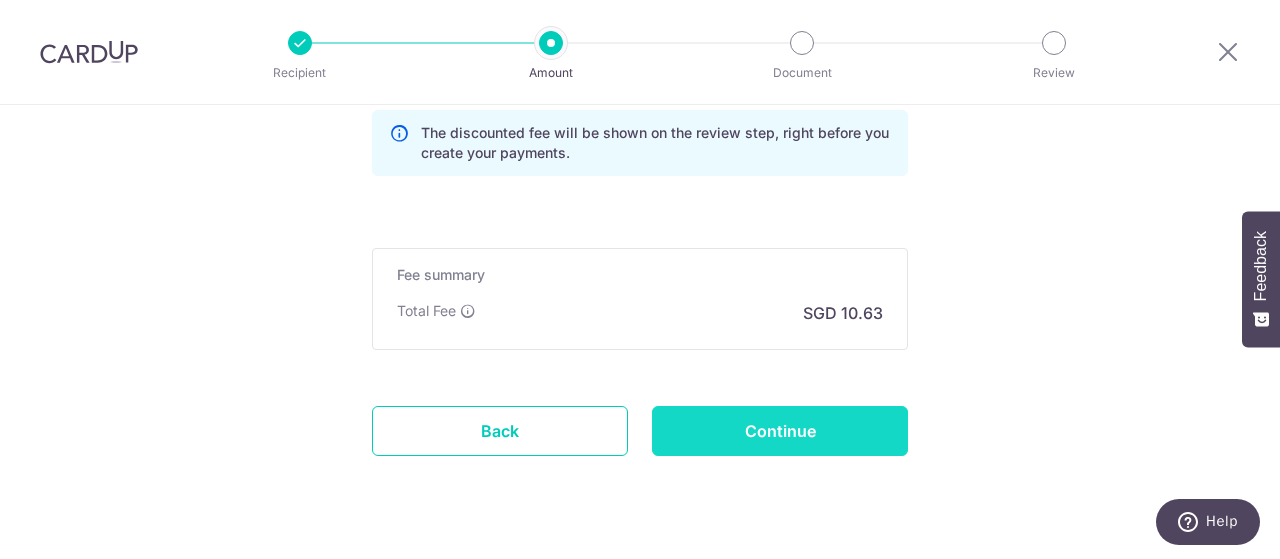 click on "Continue" at bounding box center (780, 431) 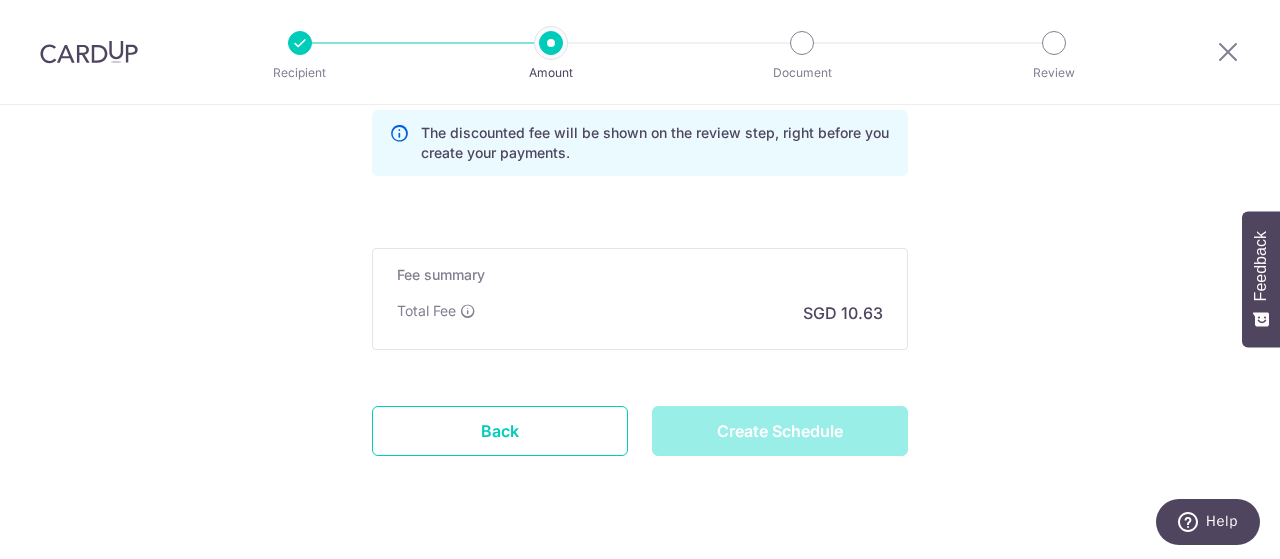 type on "Create Schedule" 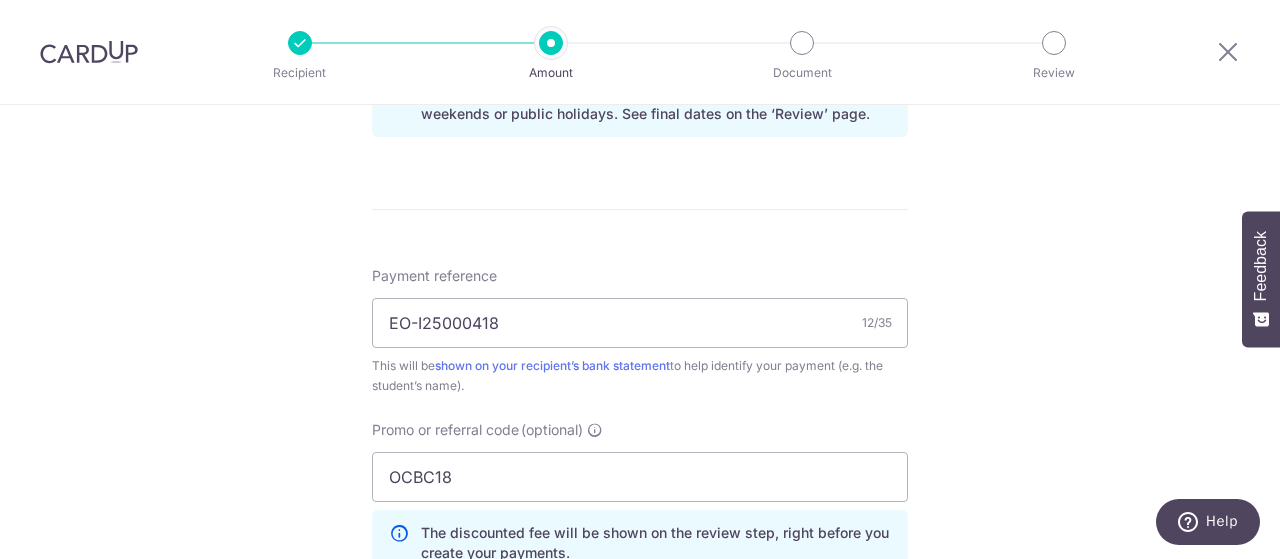 scroll, scrollTop: 1400, scrollLeft: 0, axis: vertical 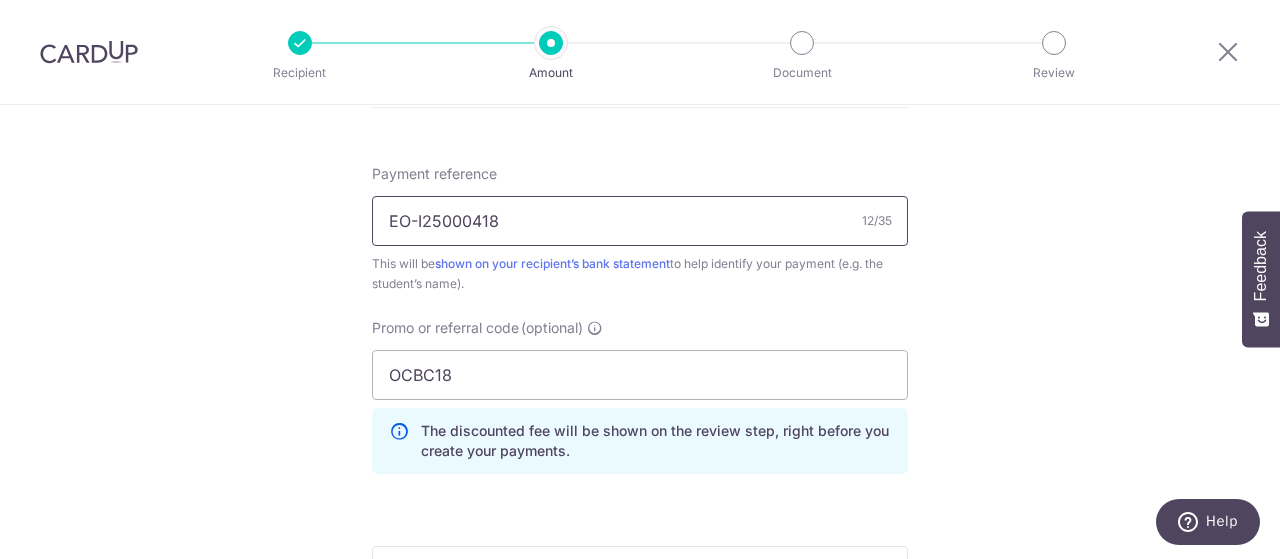 click on "EO-I25000418" at bounding box center (640, 221) 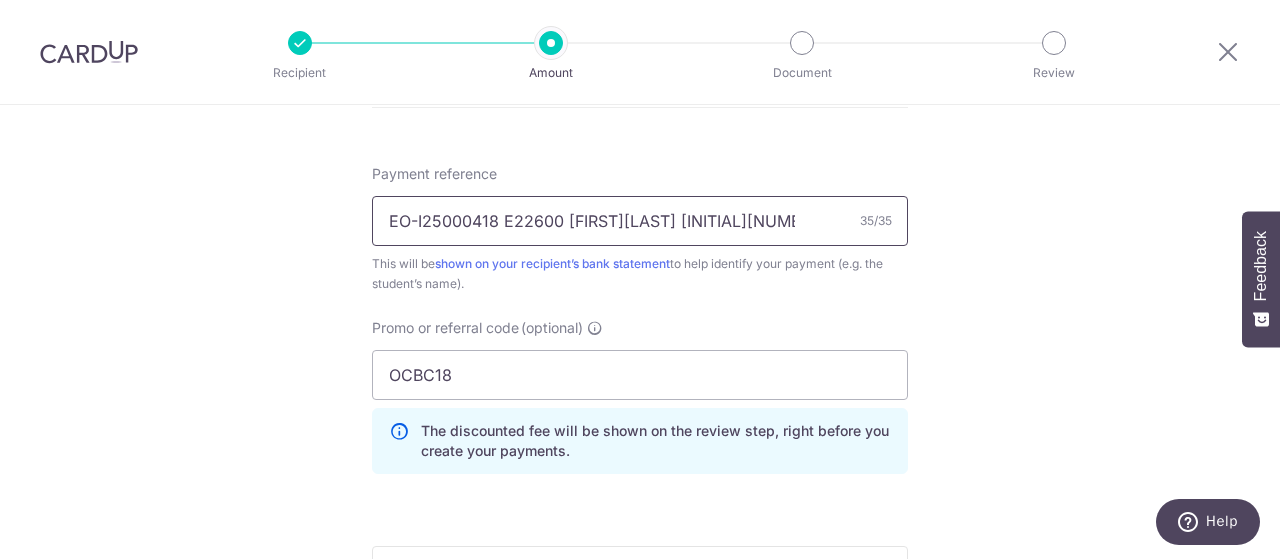 click on "EO-I25000418 E22600 FeliciaYong K1t" at bounding box center [640, 221] 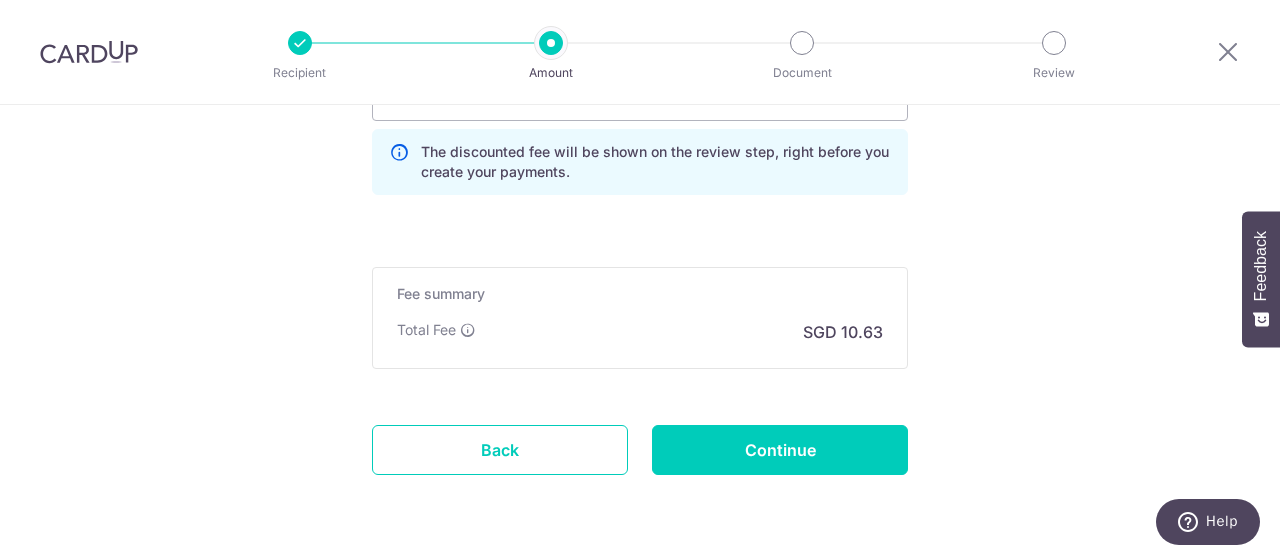 scroll, scrollTop: 1440, scrollLeft: 0, axis: vertical 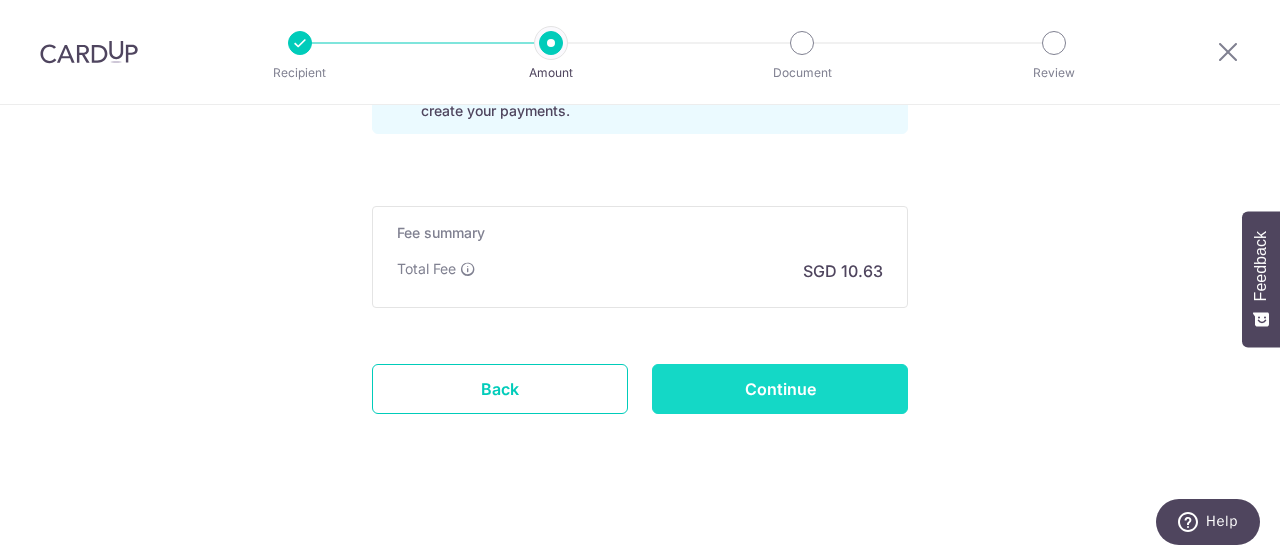 type on "EO-I25000418 E22600 FeliciaYongK1T3" 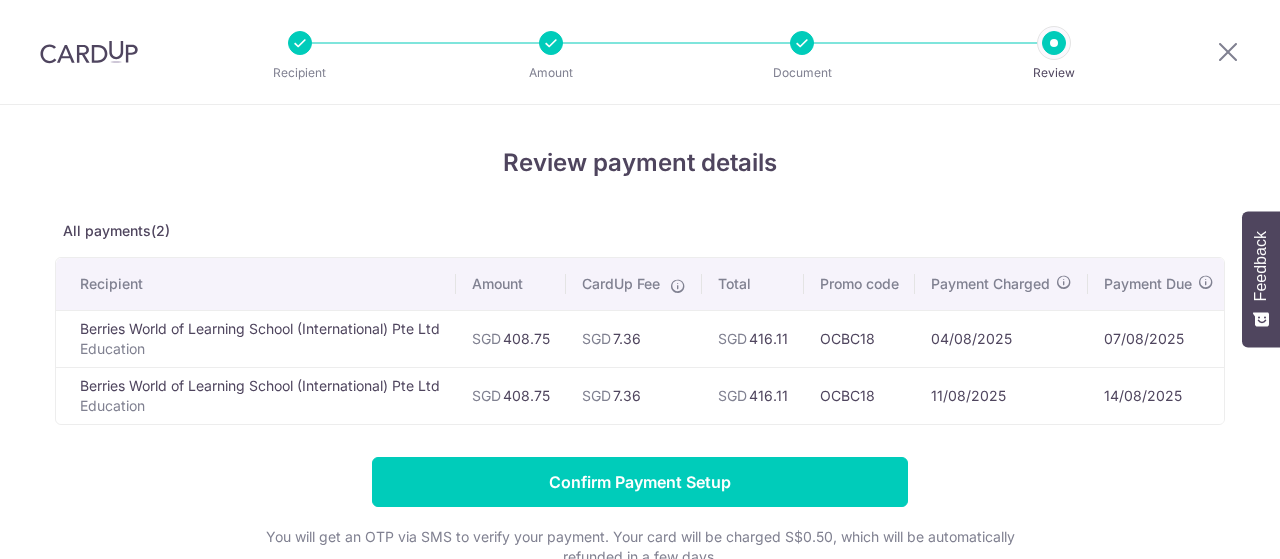 scroll, scrollTop: 0, scrollLeft: 0, axis: both 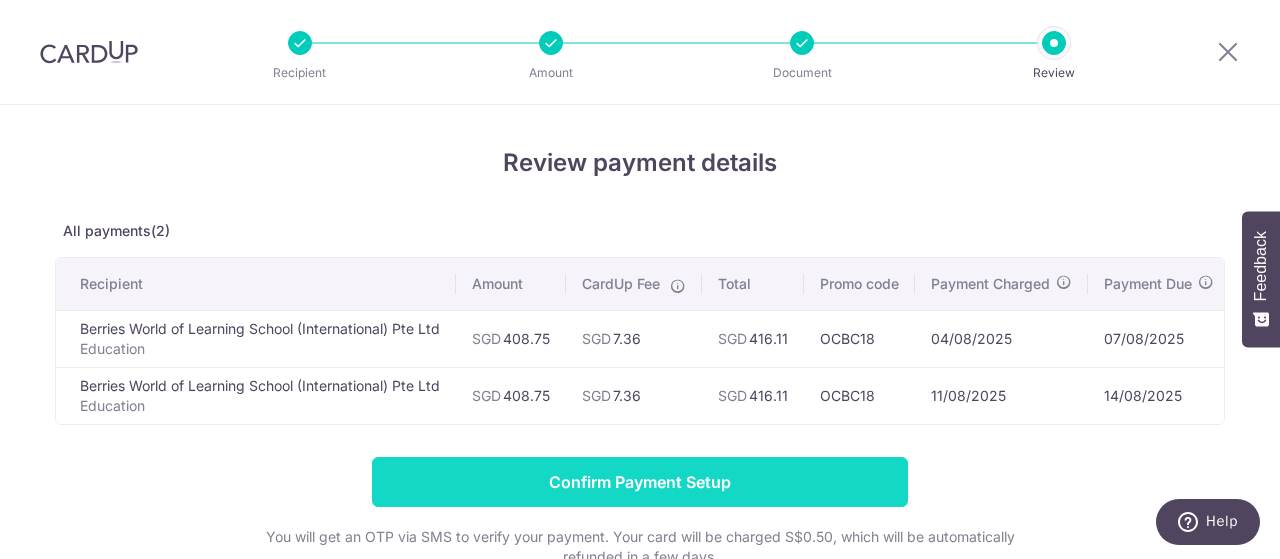 click on "Confirm Payment Setup" at bounding box center [640, 482] 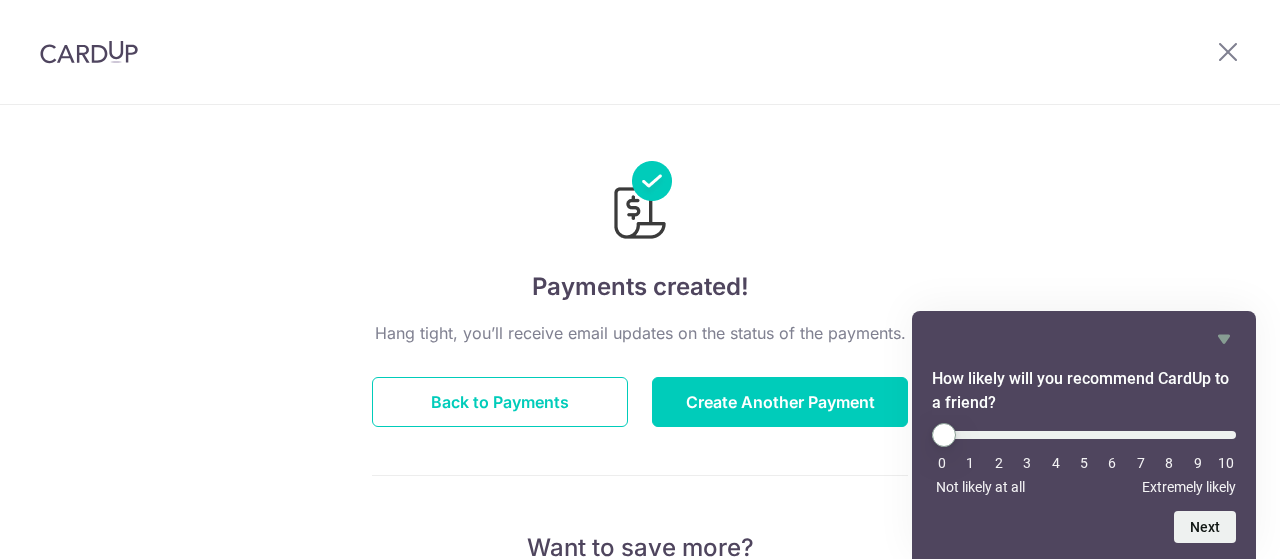 scroll, scrollTop: 0, scrollLeft: 0, axis: both 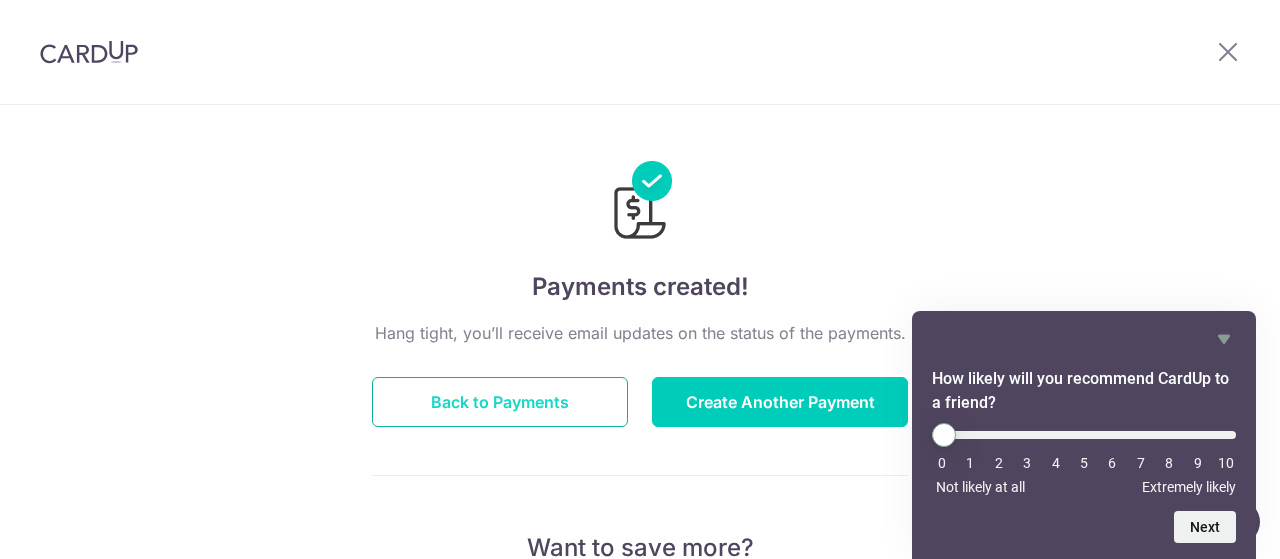 click on "Back to Payments" at bounding box center (500, 402) 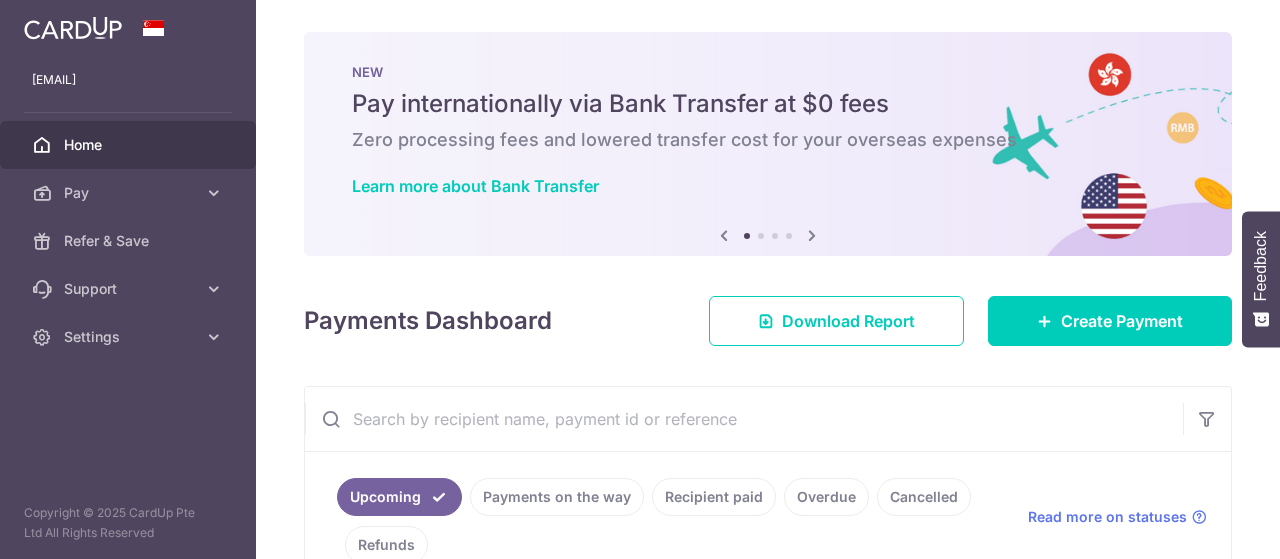 scroll, scrollTop: 0, scrollLeft: 0, axis: both 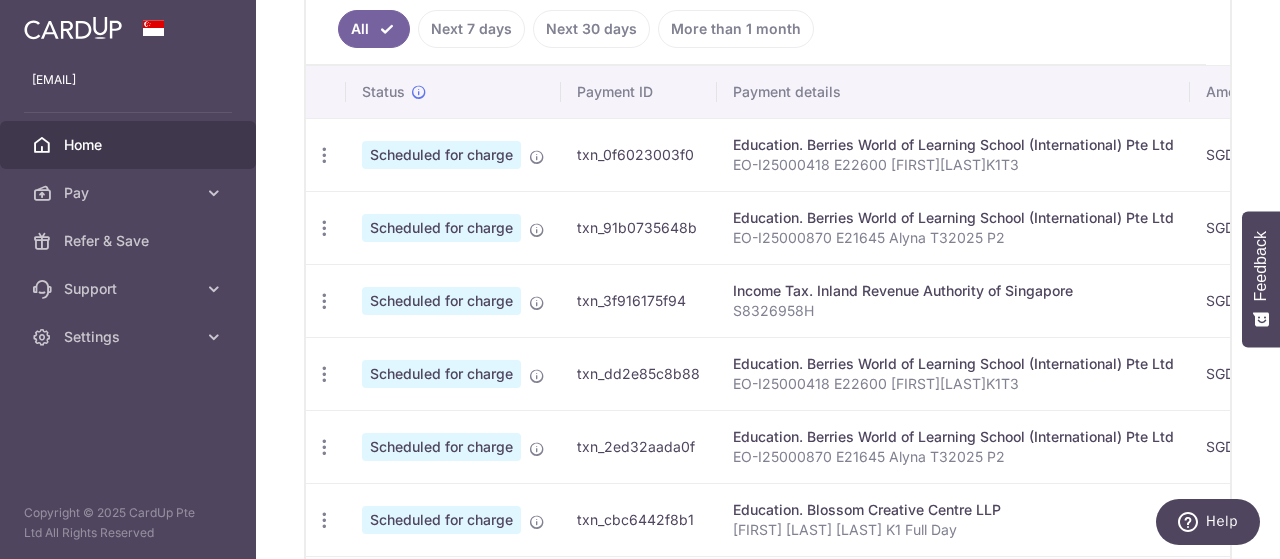 drag, startPoint x: 748, startPoint y: 550, endPoint x: 906, endPoint y: 409, distance: 211.76639 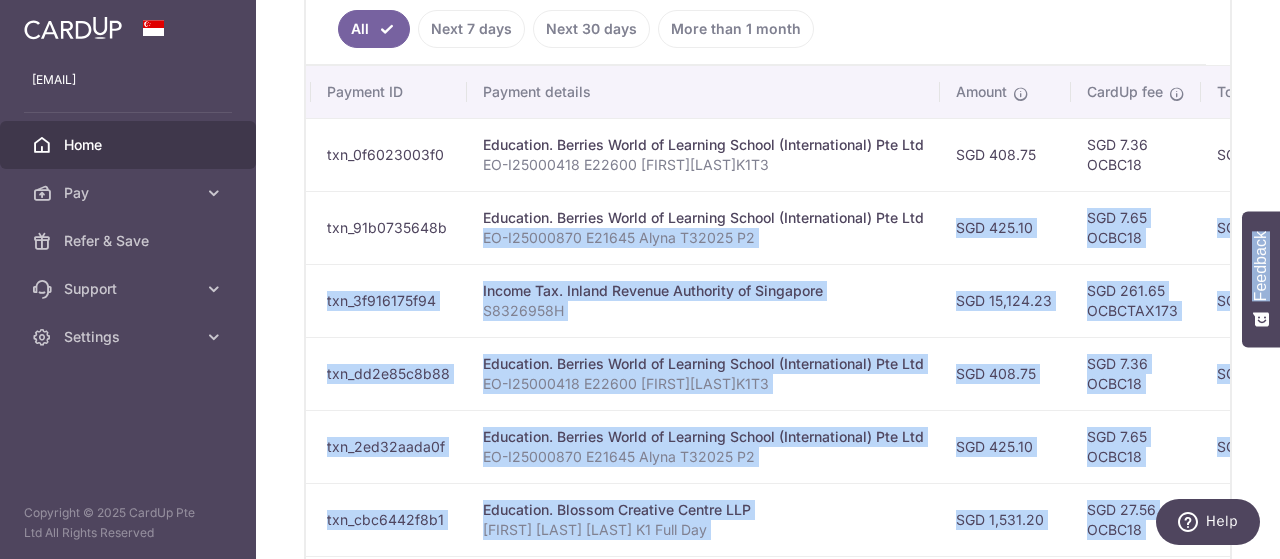 scroll, scrollTop: 0, scrollLeft: 706, axis: horizontal 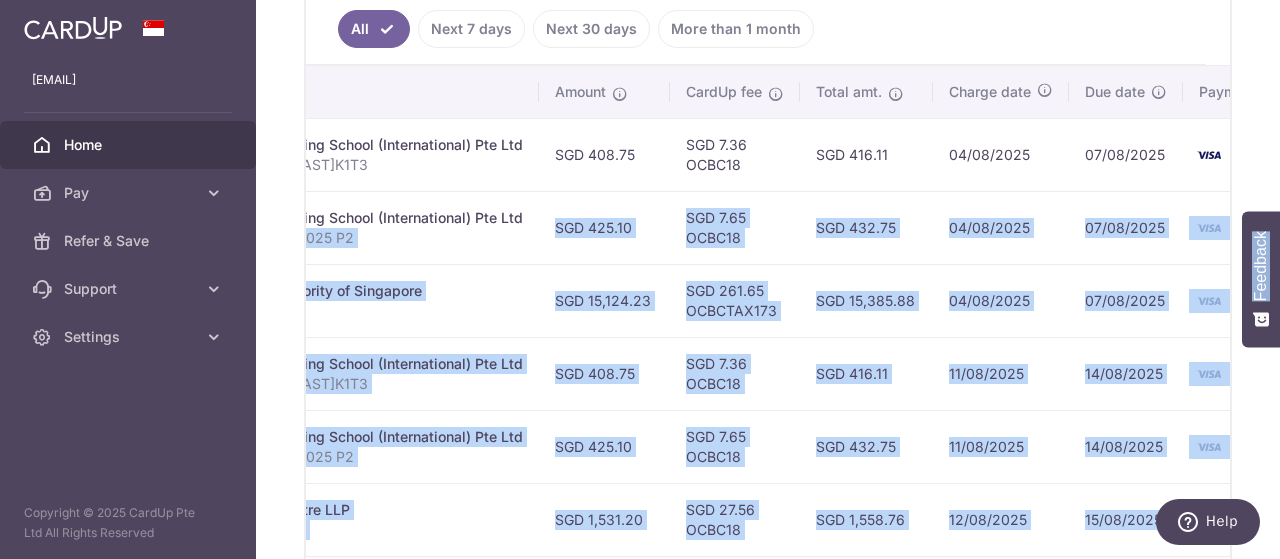 drag, startPoint x: 1052, startPoint y: 227, endPoint x: 1244, endPoint y: 229, distance: 192.01042 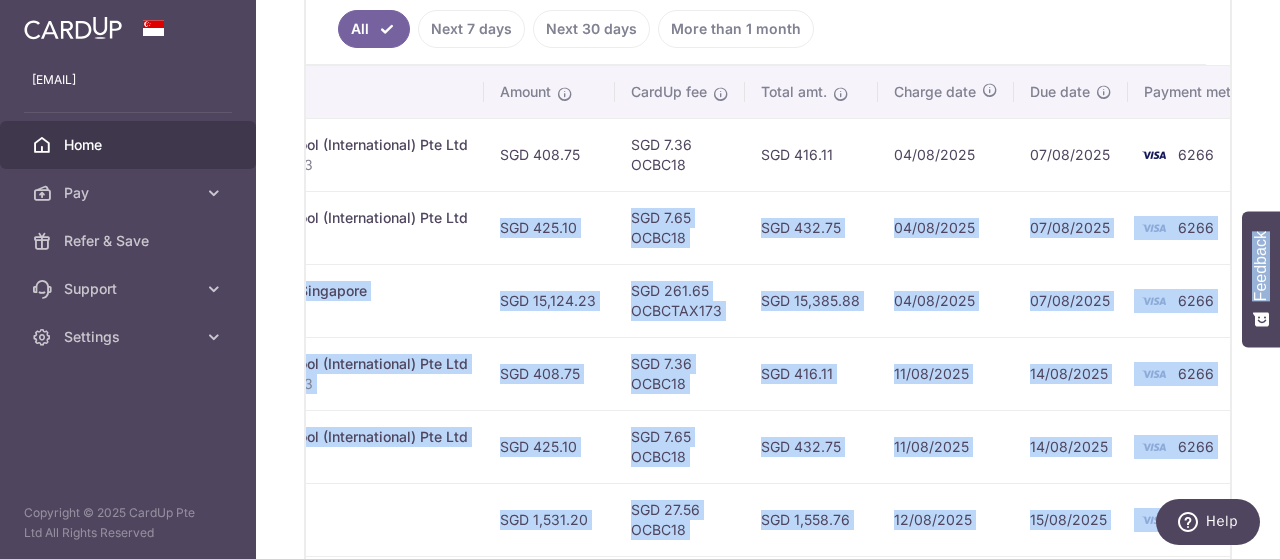 click on "SGD 7.65
OCBC18" at bounding box center [680, 227] 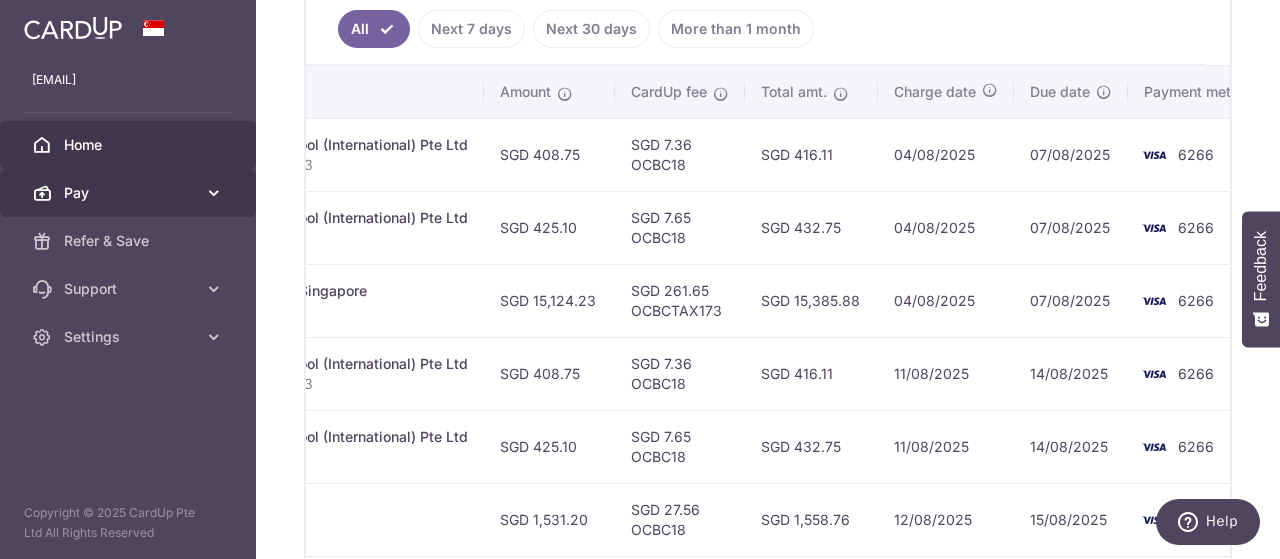 scroll, scrollTop: 0, scrollLeft: 0, axis: both 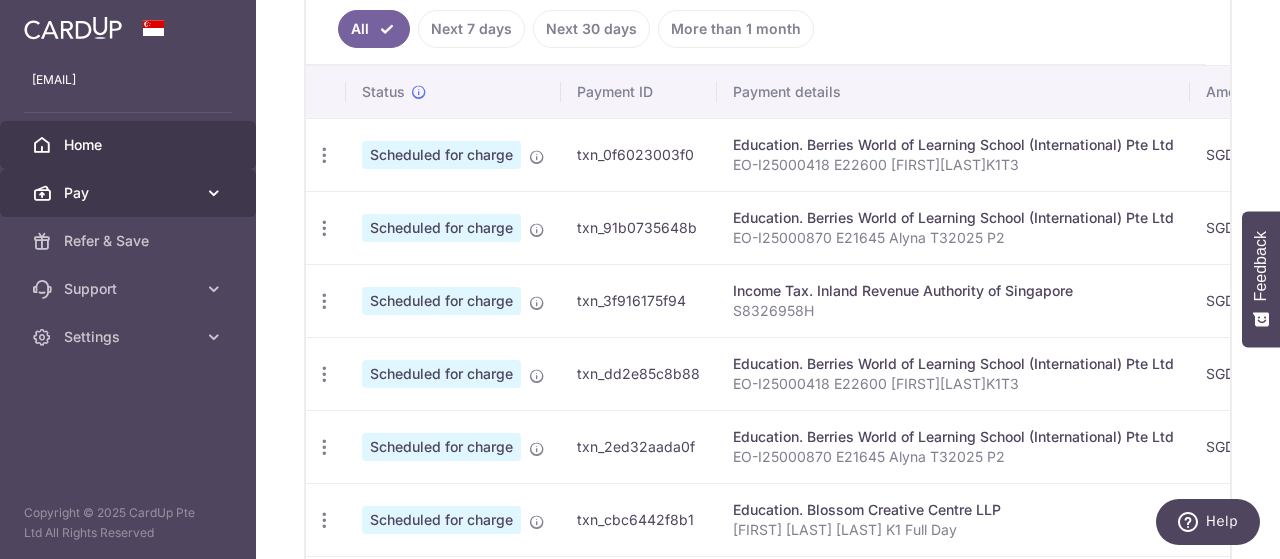 drag, startPoint x: 568, startPoint y: 207, endPoint x: 180, endPoint y: 213, distance: 388.0464 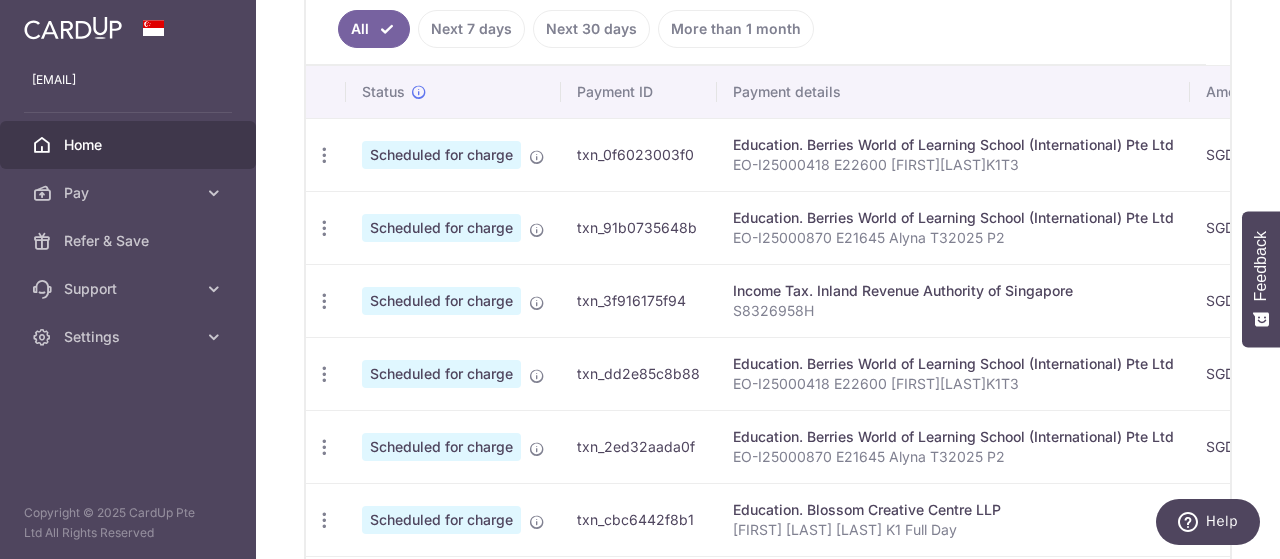 click on "txn_91b0735648b" at bounding box center [639, 227] 